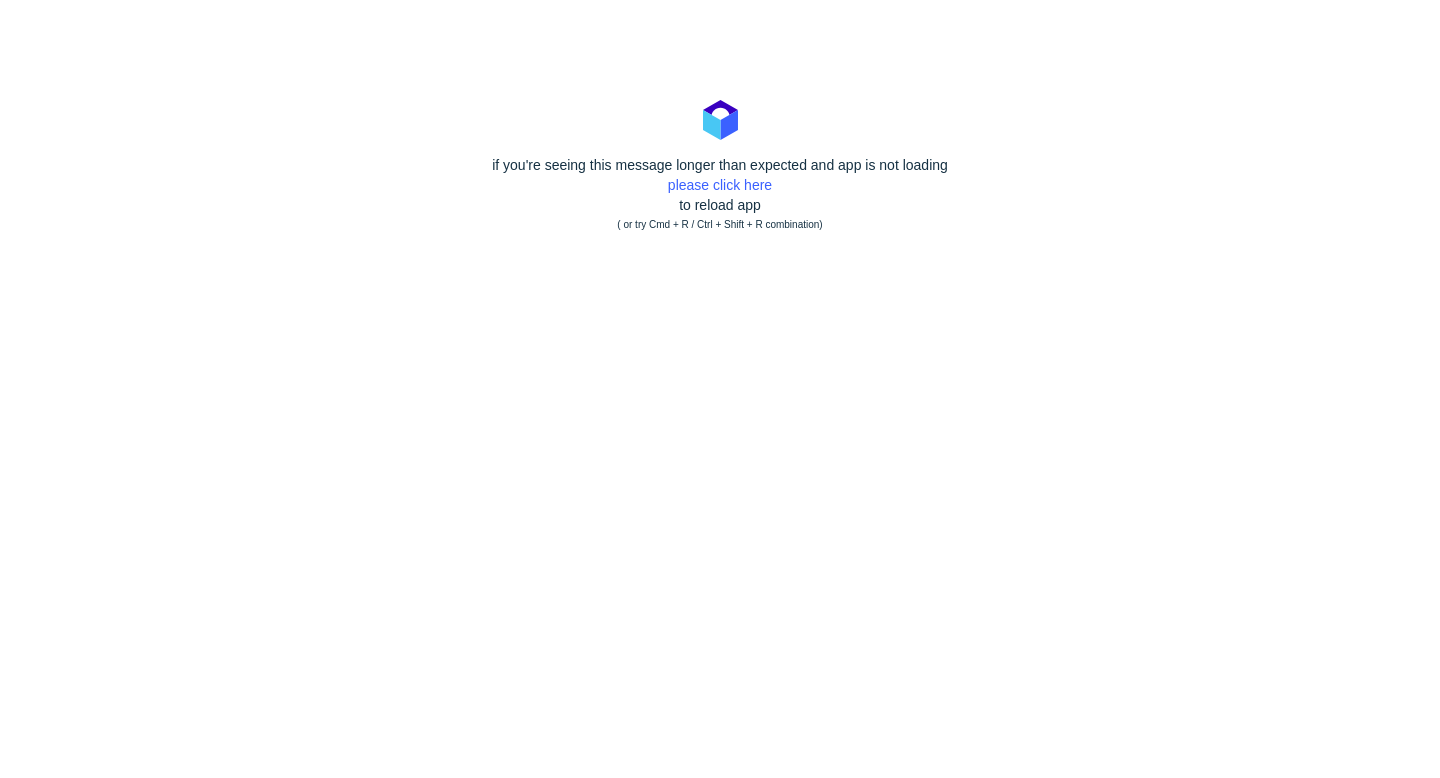 scroll, scrollTop: 0, scrollLeft: 0, axis: both 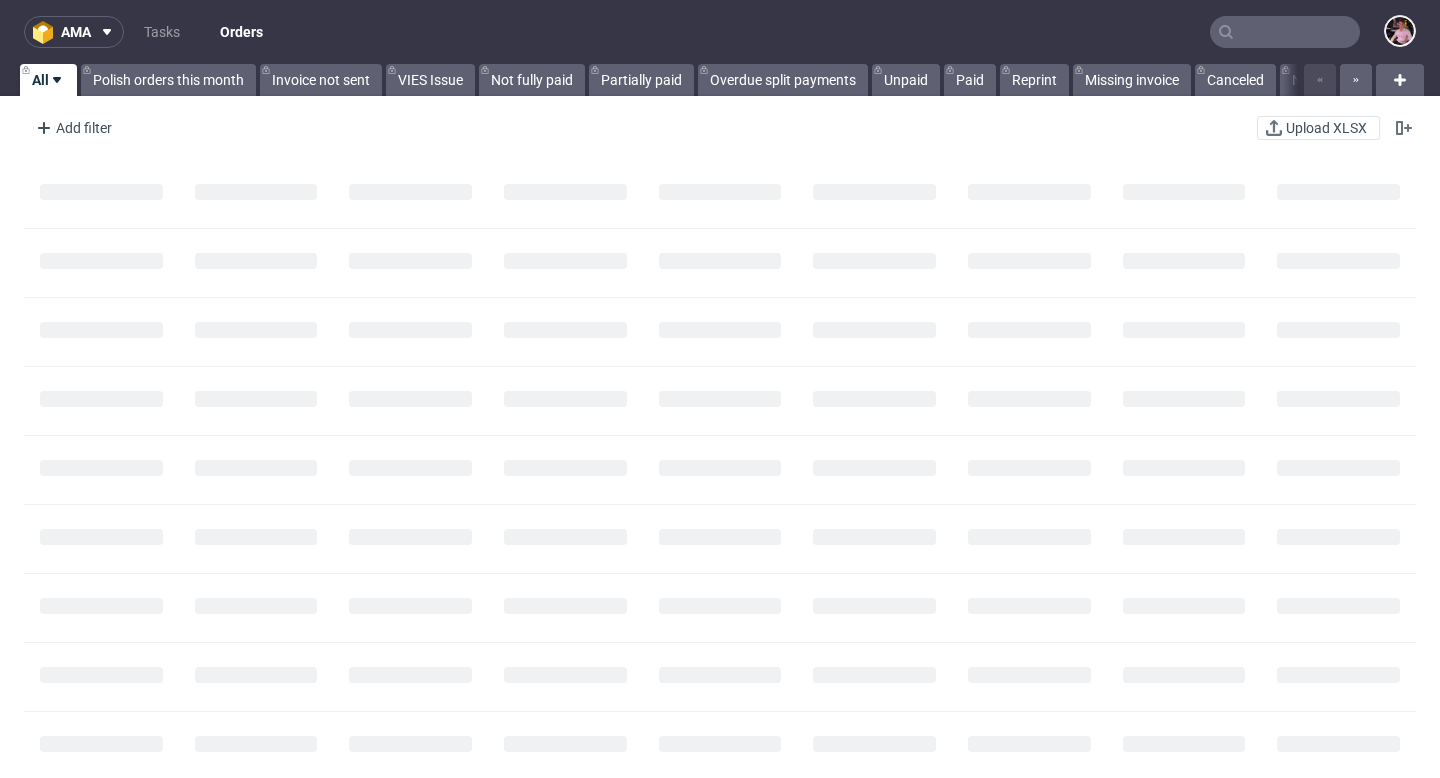click at bounding box center [1285, 32] 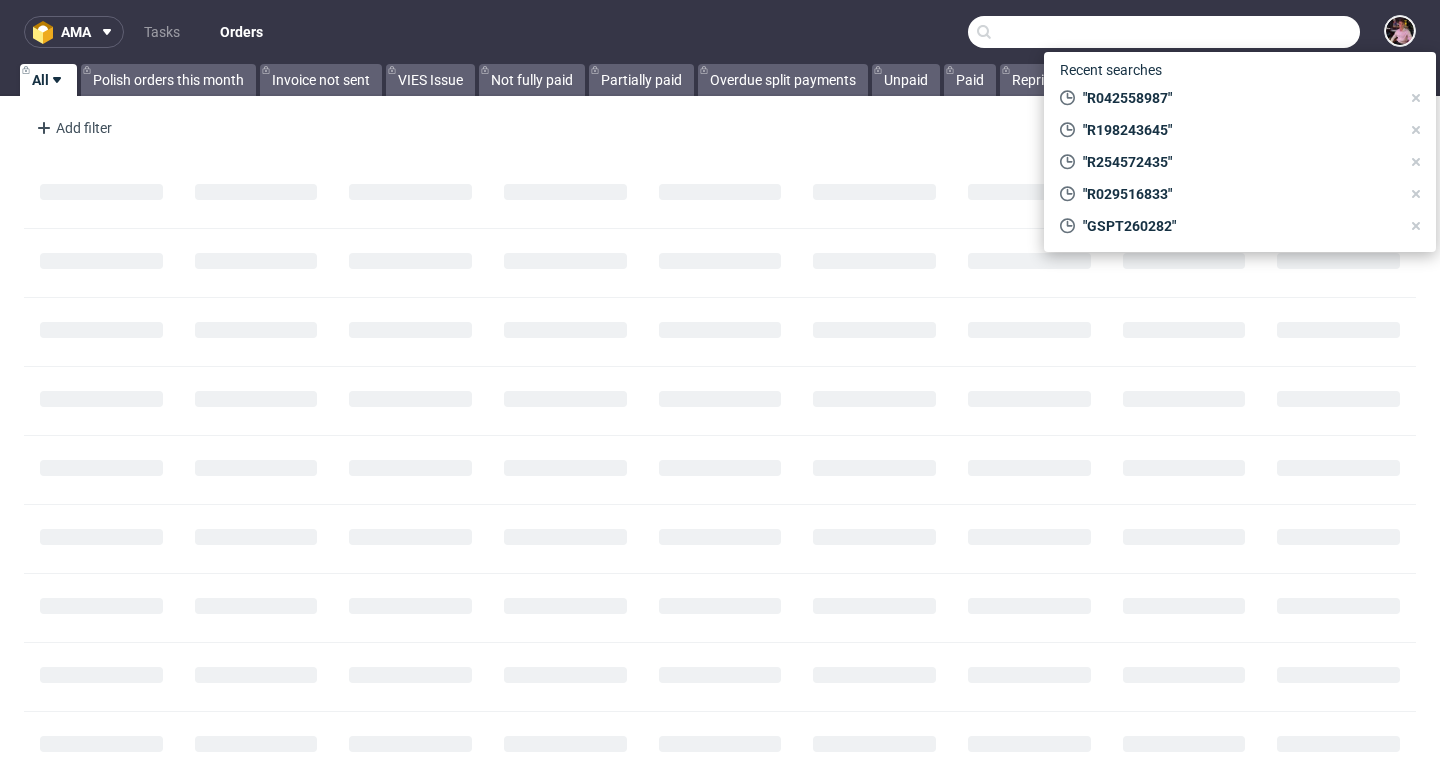 paste on "R078429979" 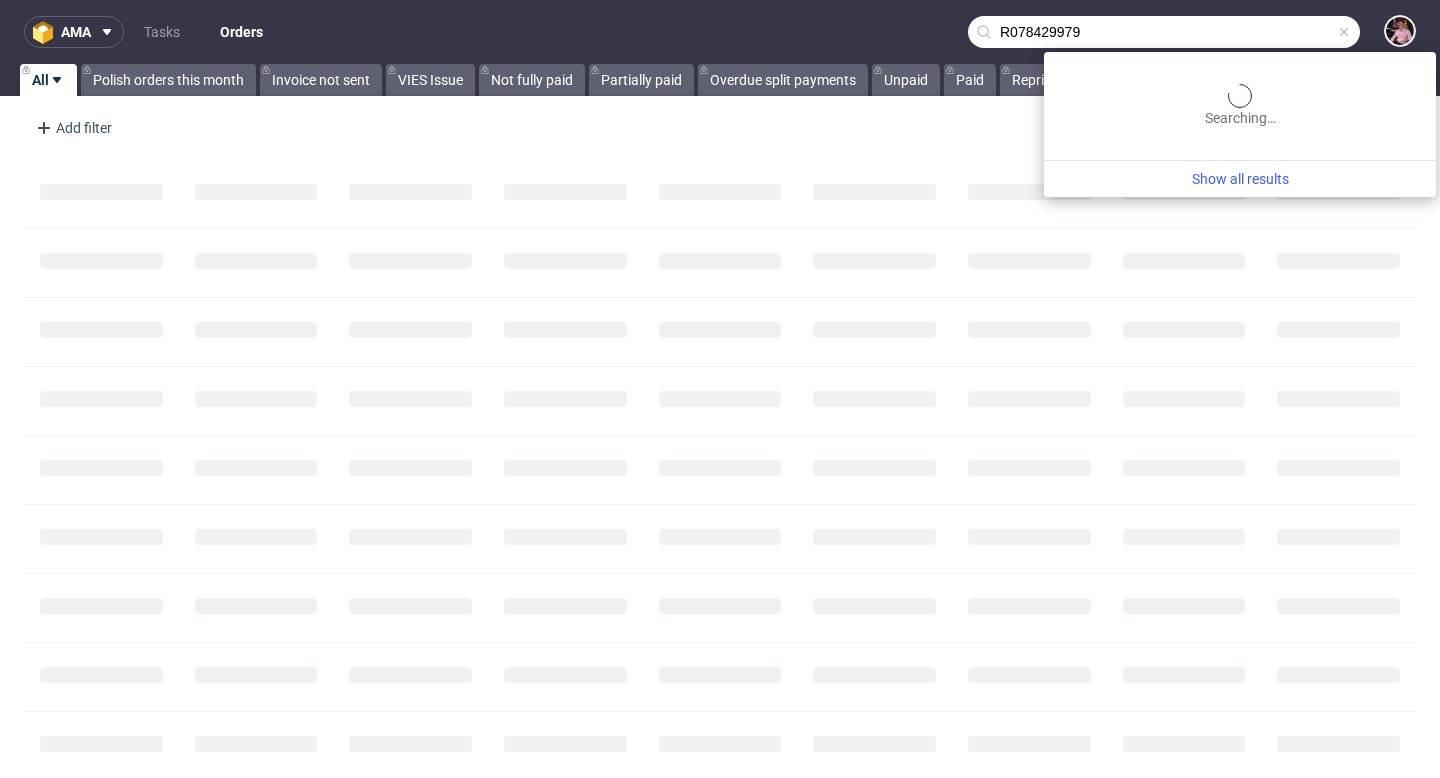 type on "R078429979" 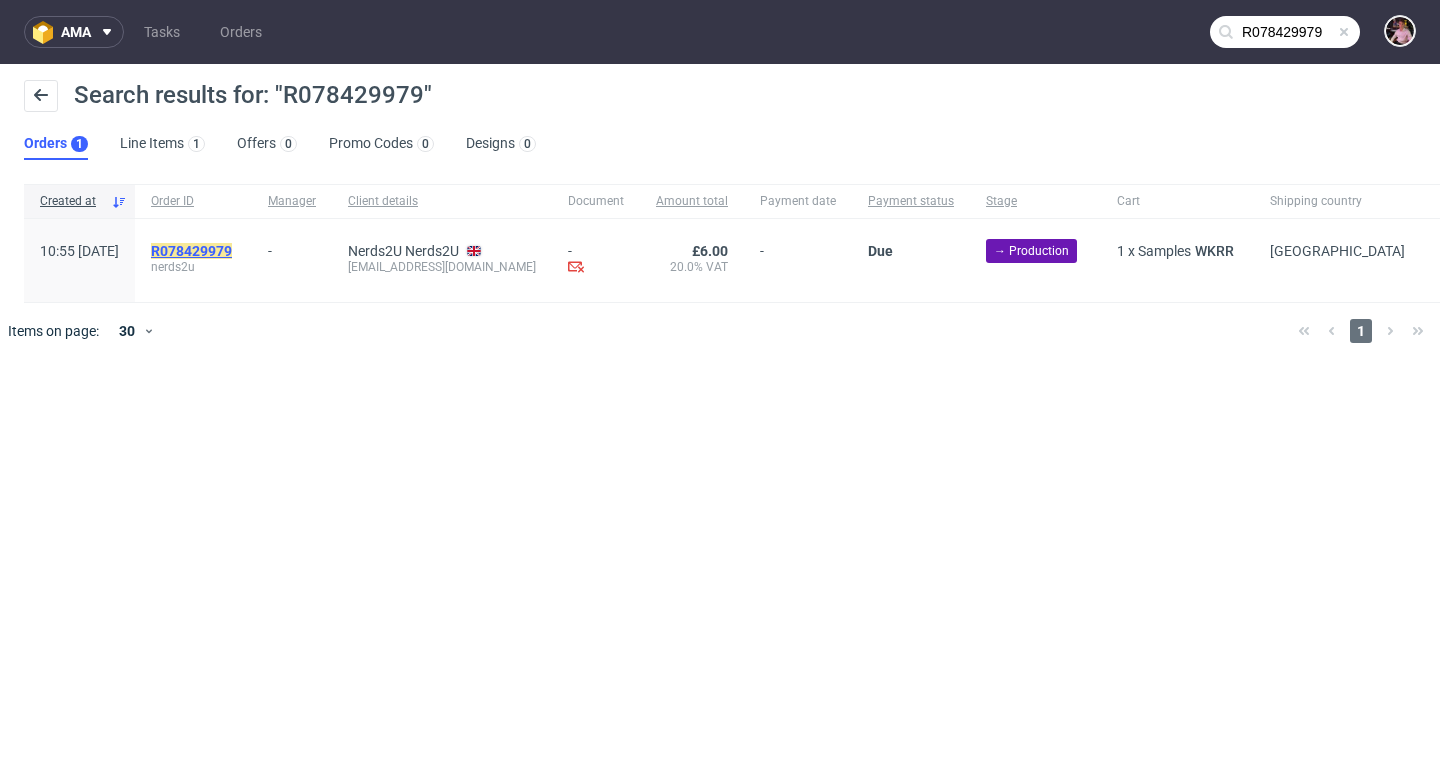 click on "R078429979" 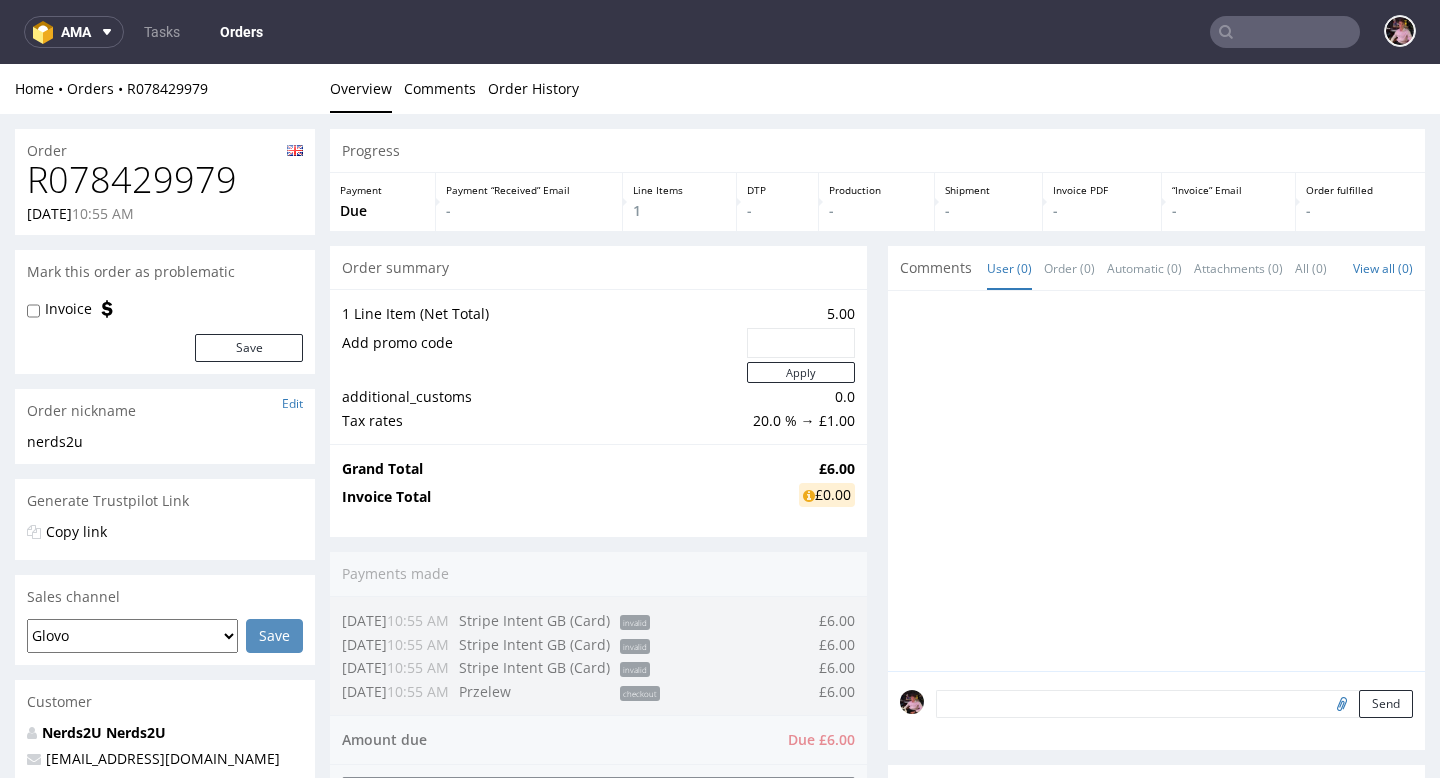 scroll, scrollTop: 0, scrollLeft: 0, axis: both 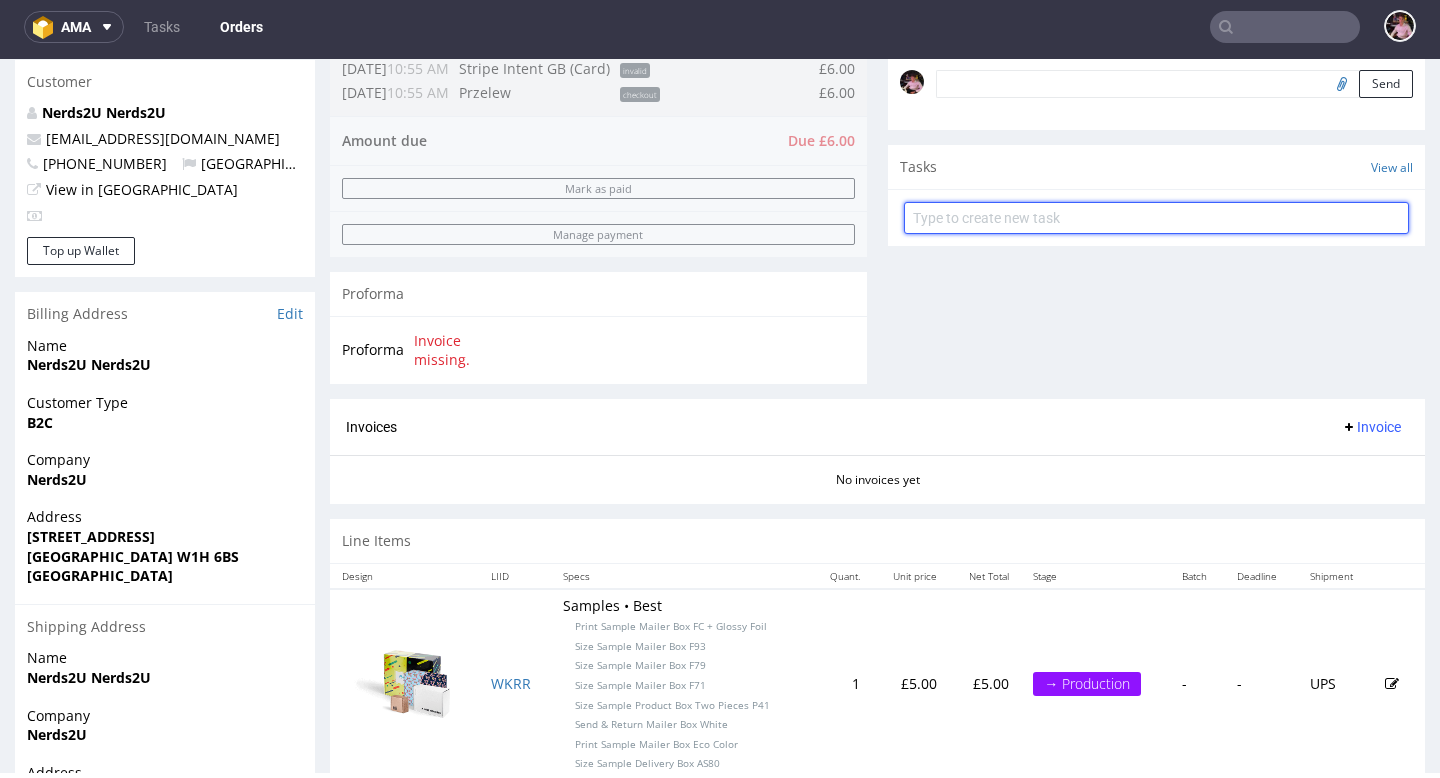 click at bounding box center (1156, 218) 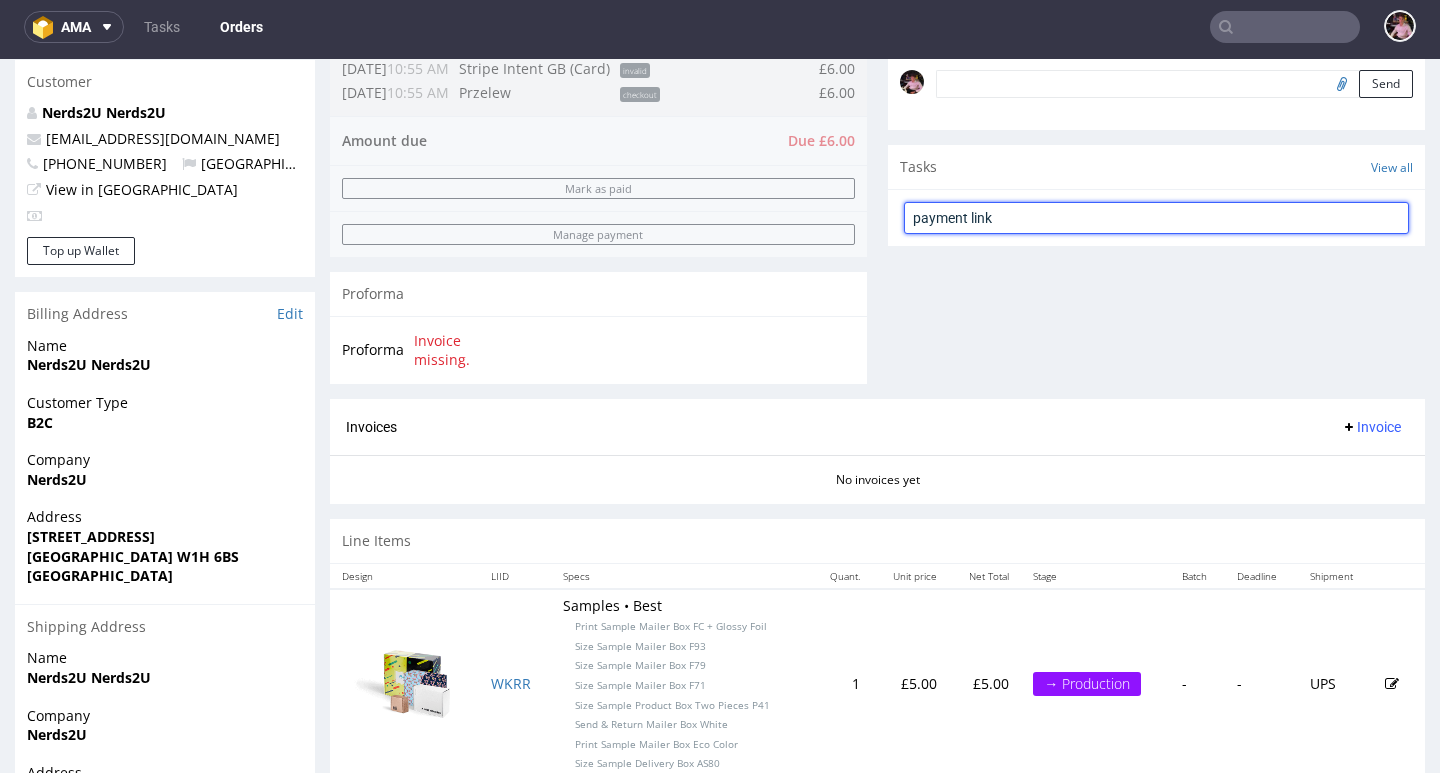 type on "payment link" 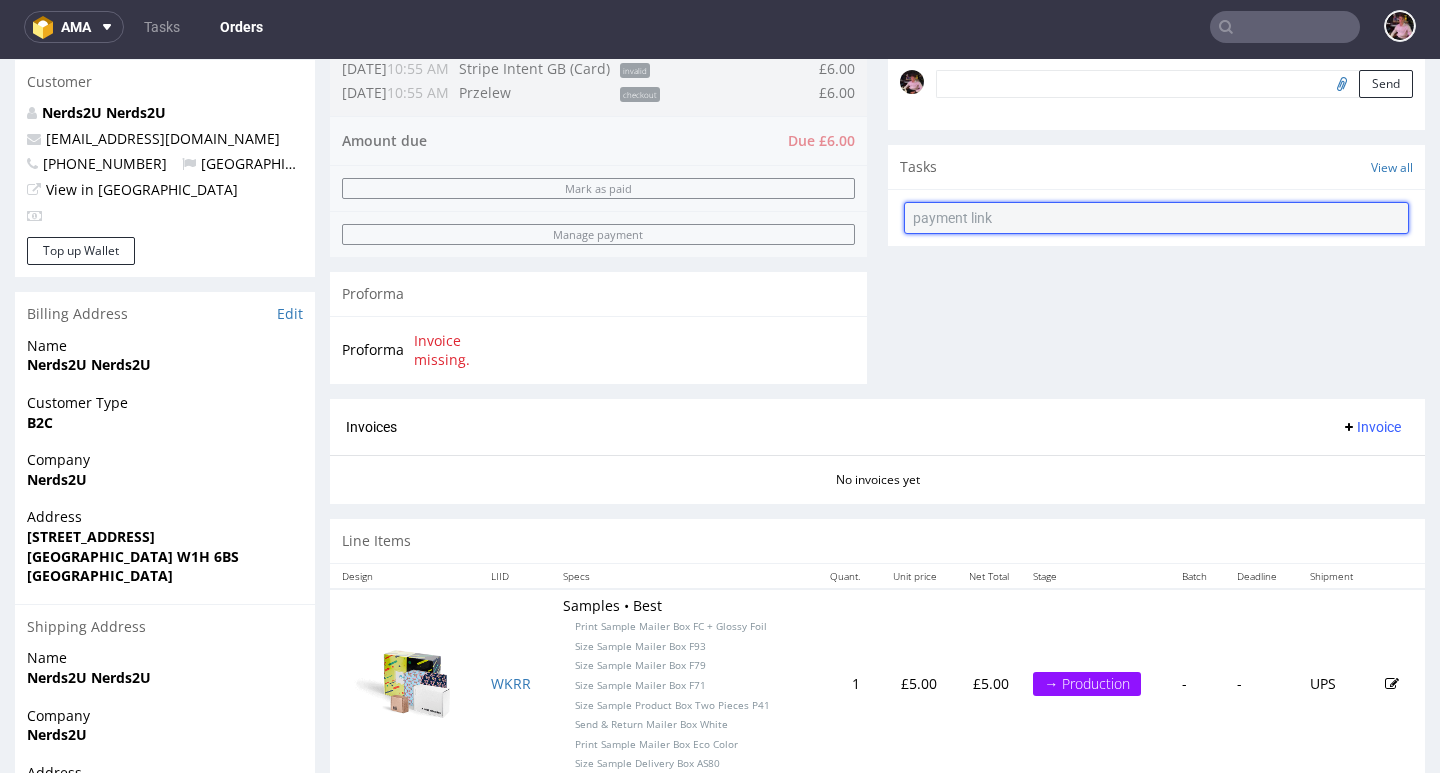 type 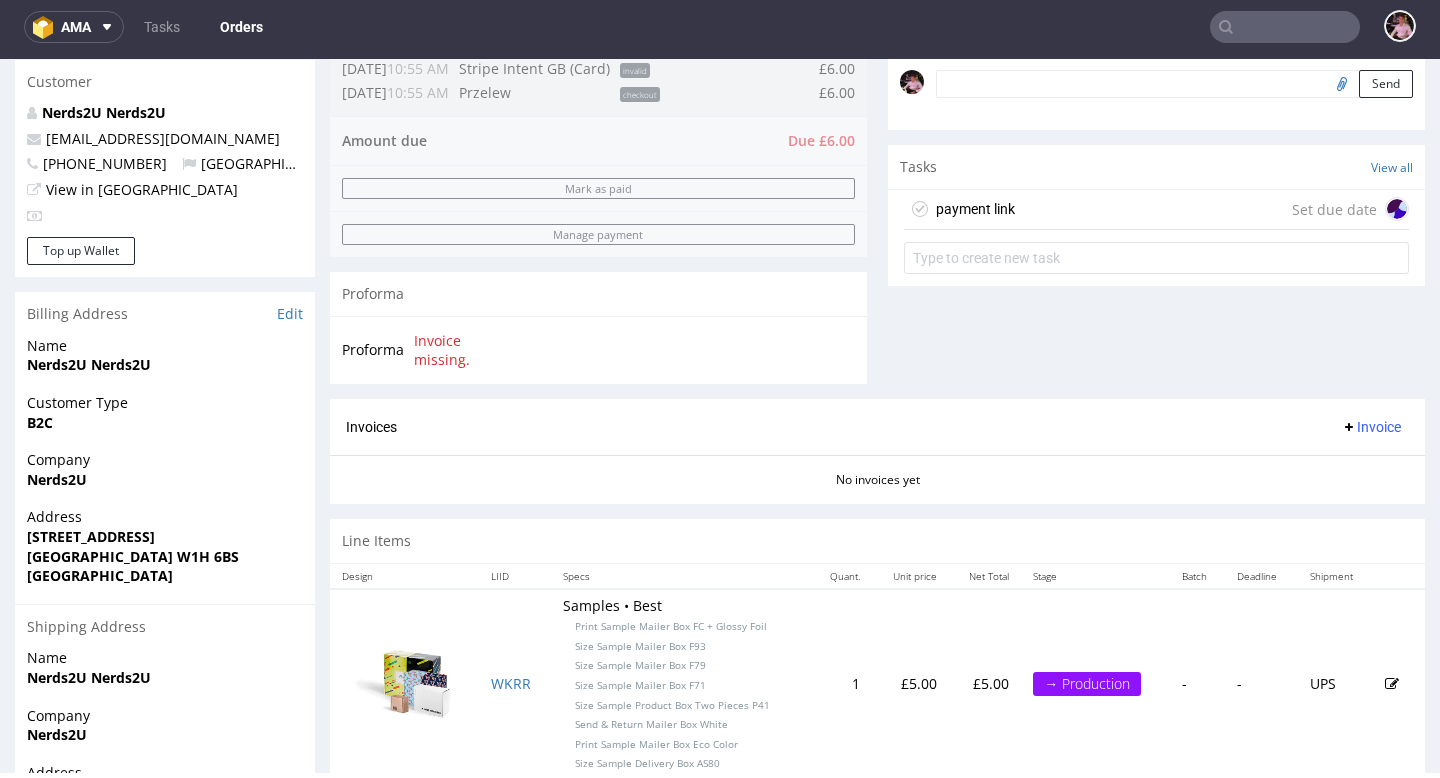 click on "payment link Set due date" at bounding box center (1156, 210) 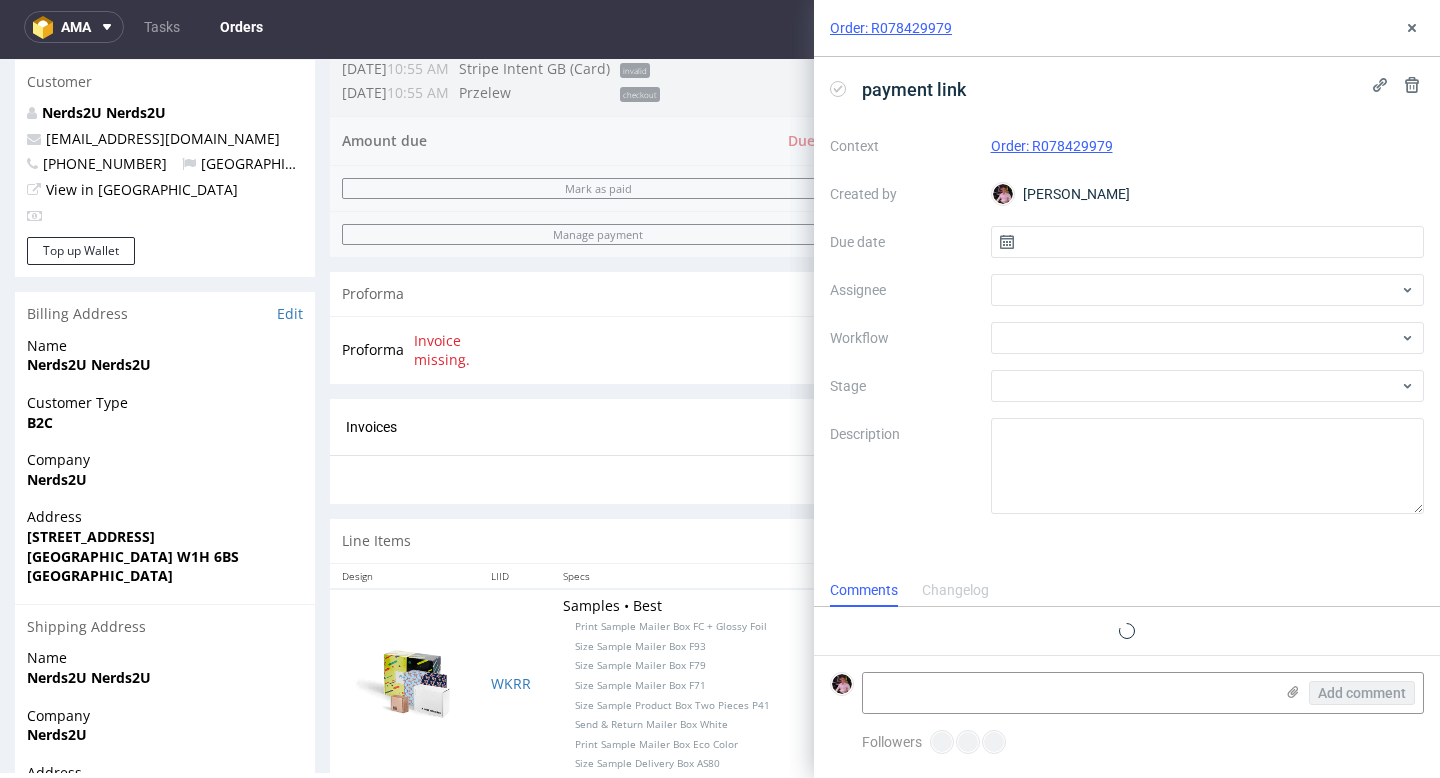 scroll, scrollTop: 16, scrollLeft: 0, axis: vertical 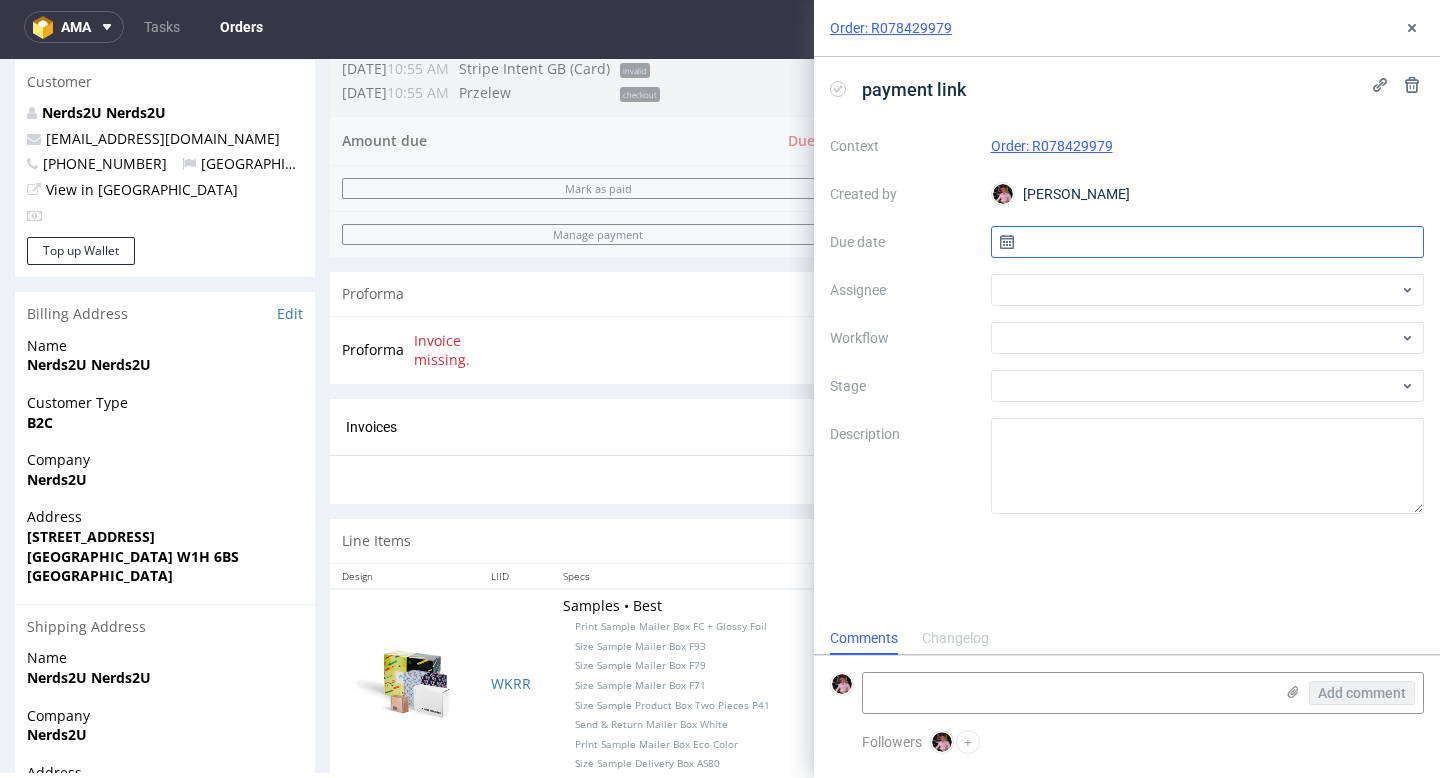 click at bounding box center (1208, 242) 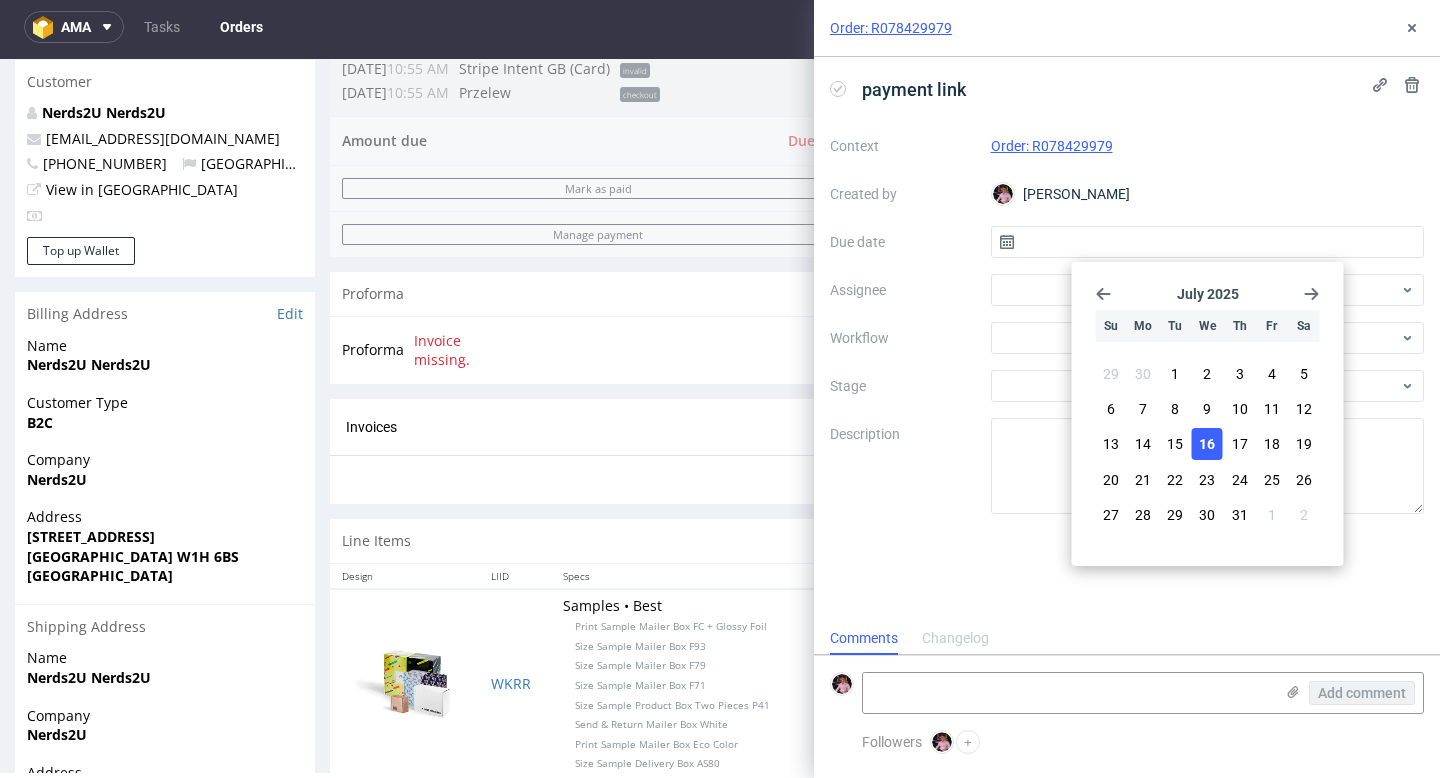 click on "16" at bounding box center (1207, 444) 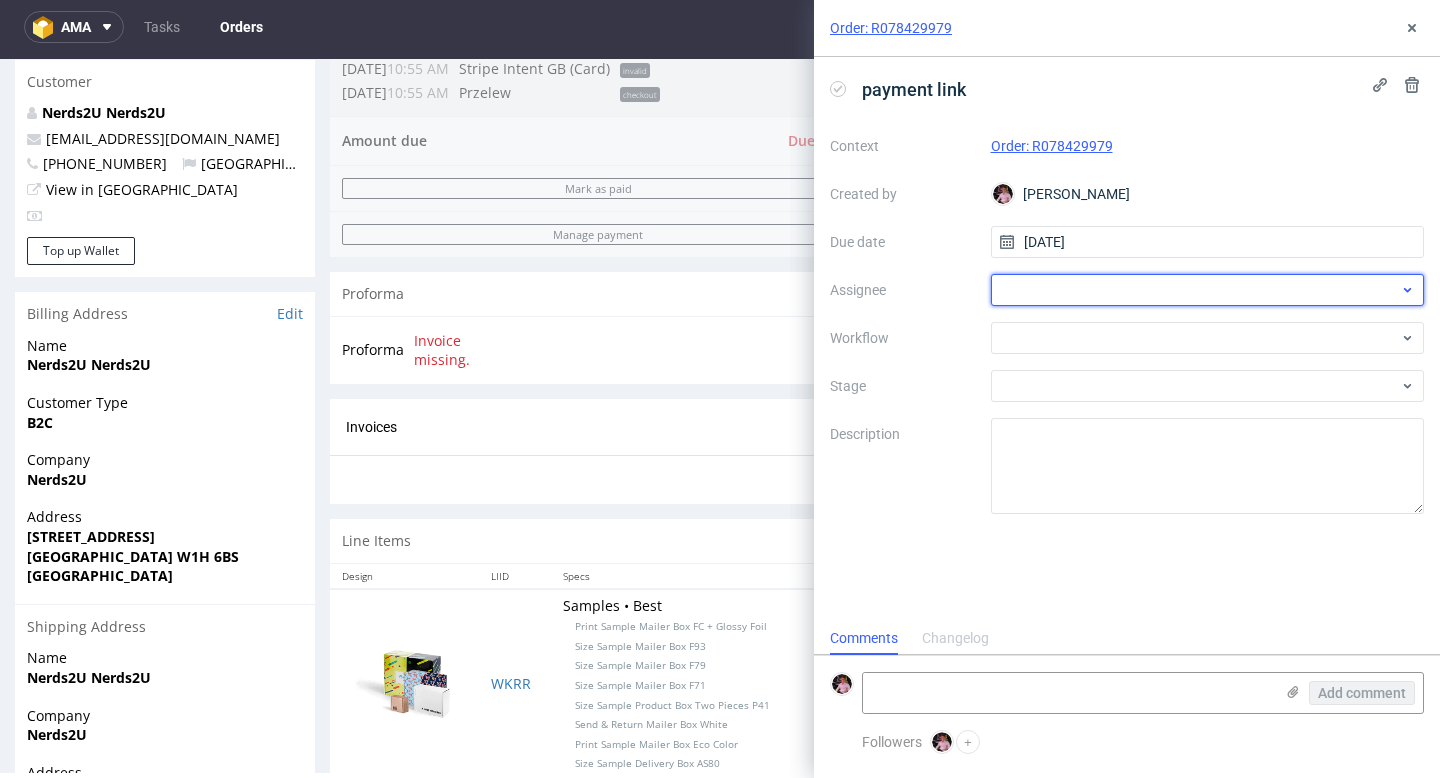 click at bounding box center (1208, 290) 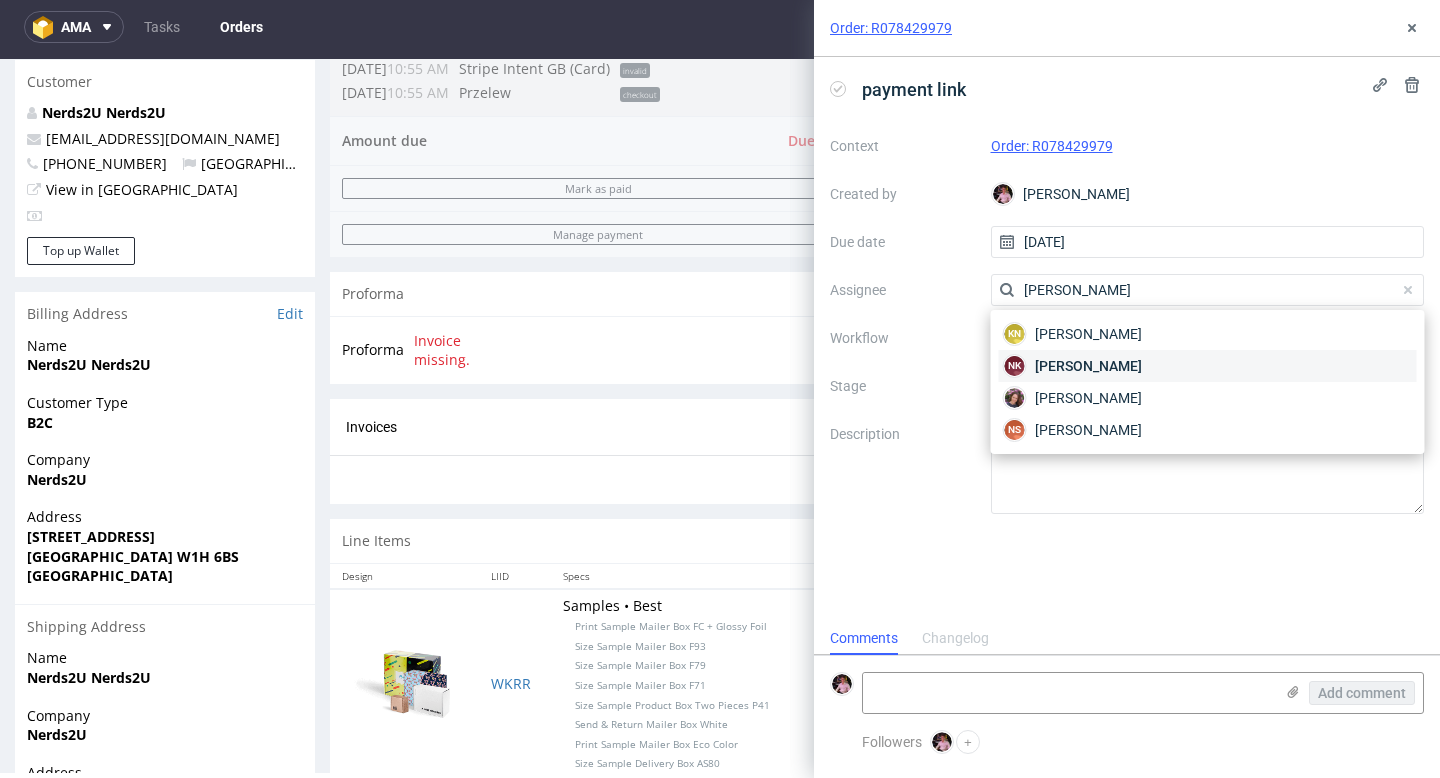 type on "natalia" 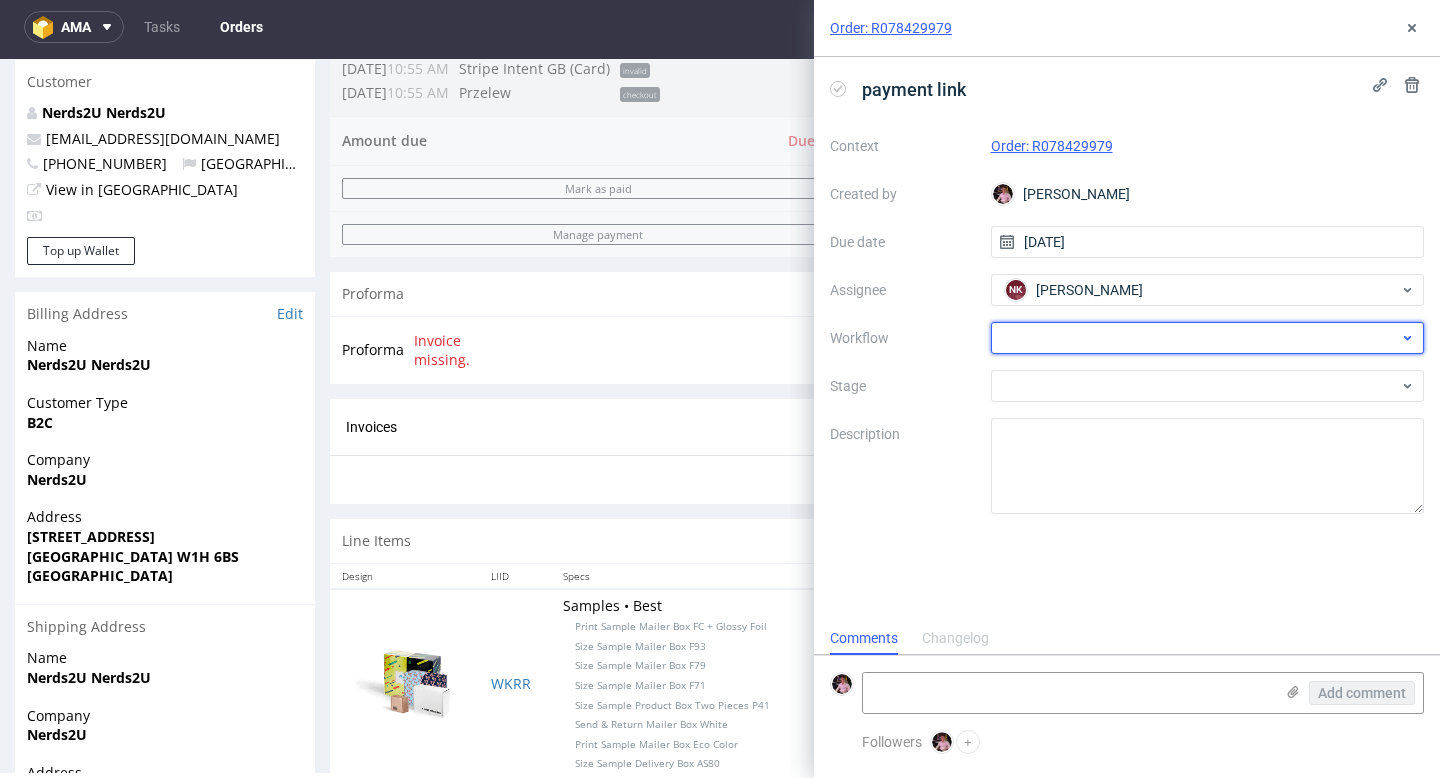 click at bounding box center [1208, 338] 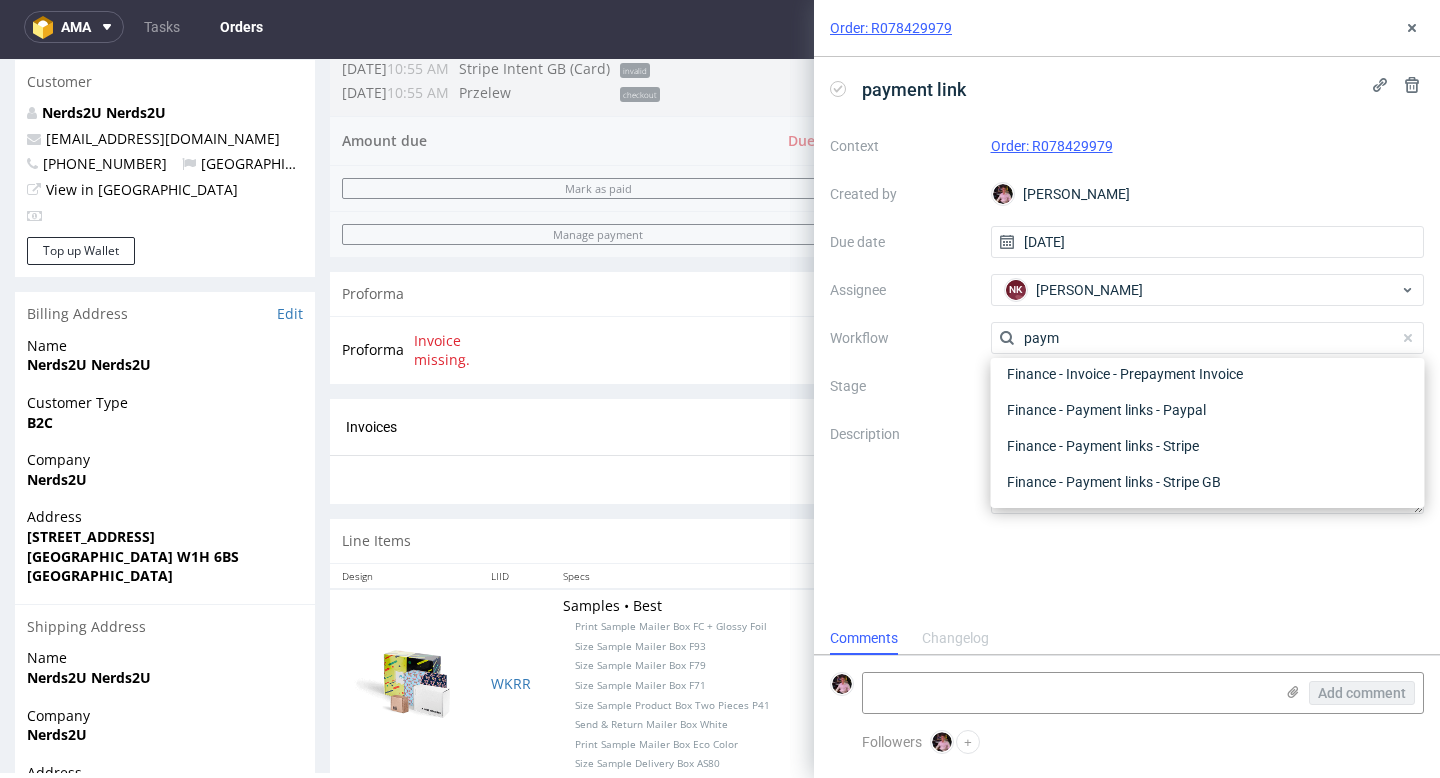 scroll, scrollTop: 36, scrollLeft: 0, axis: vertical 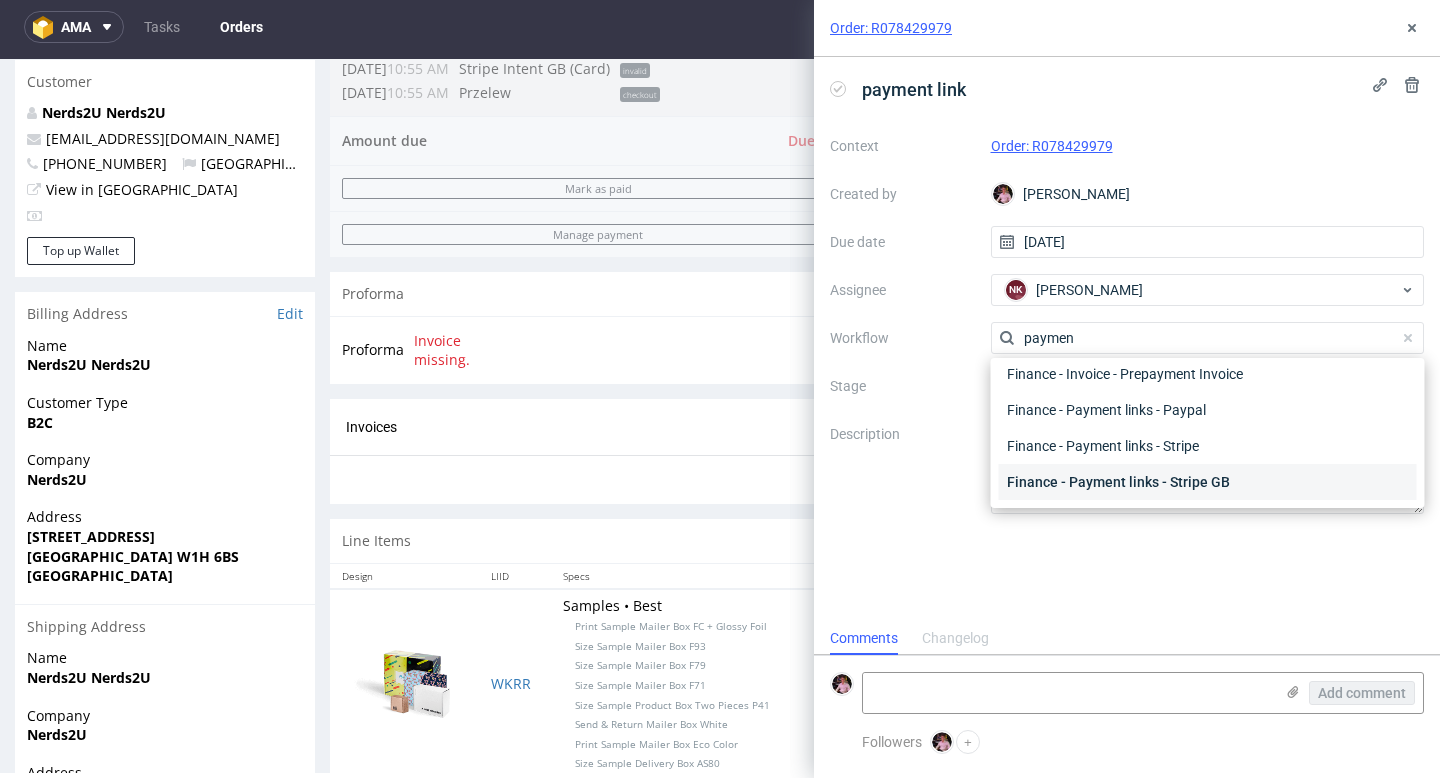 type on "paymen" 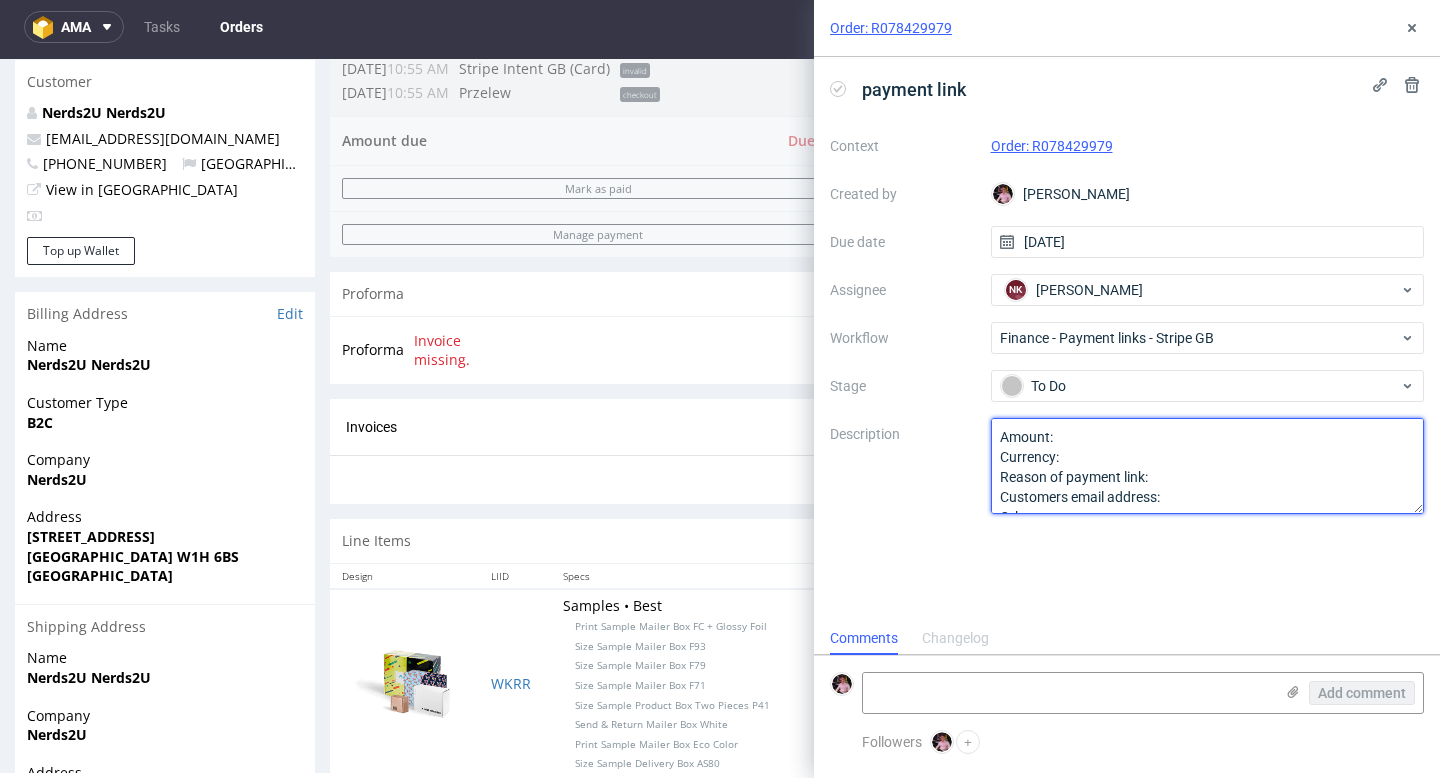 click on "Amount:
Currency:
Reason of payment link:
Customers email address:
Other:" at bounding box center (1208, 466) 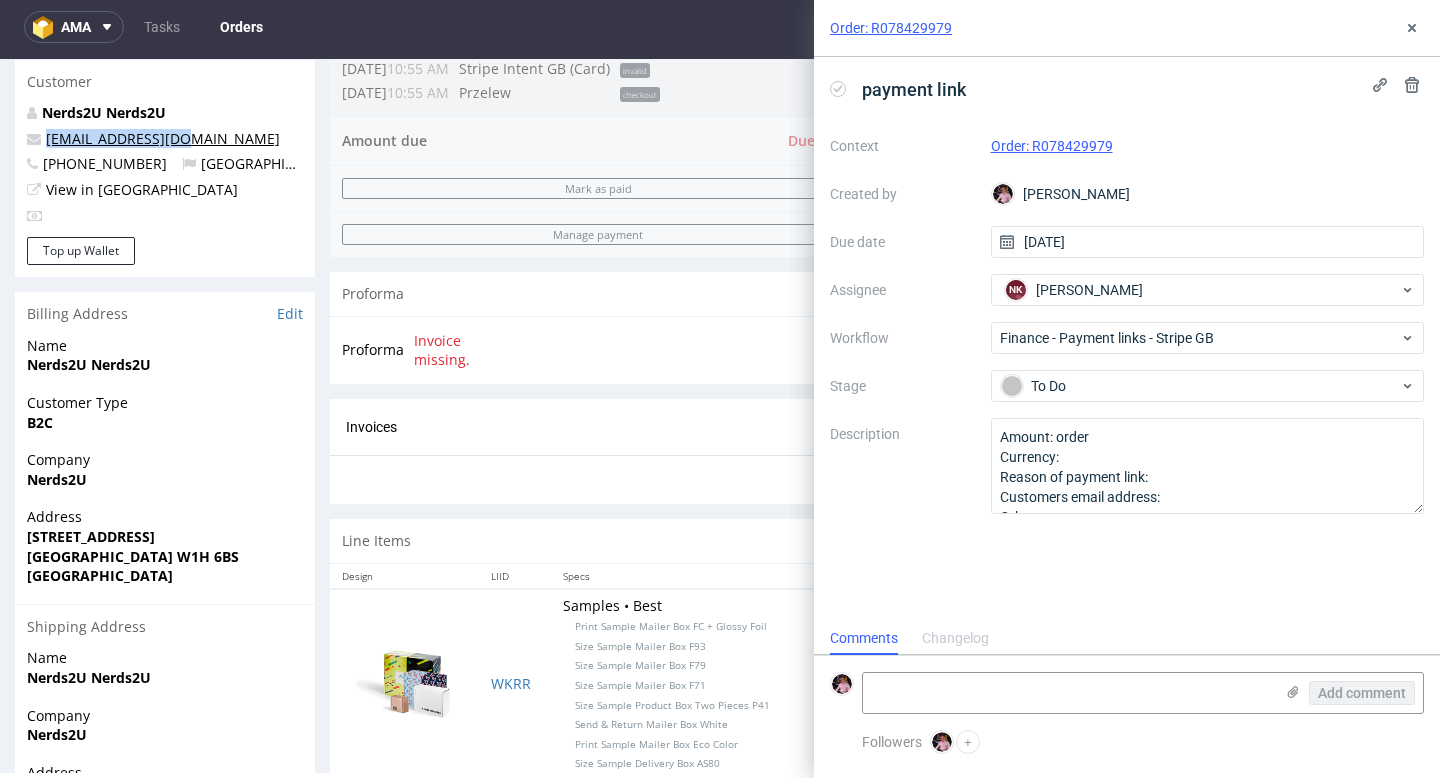 copy on "hira@nerds2u.co.uk" 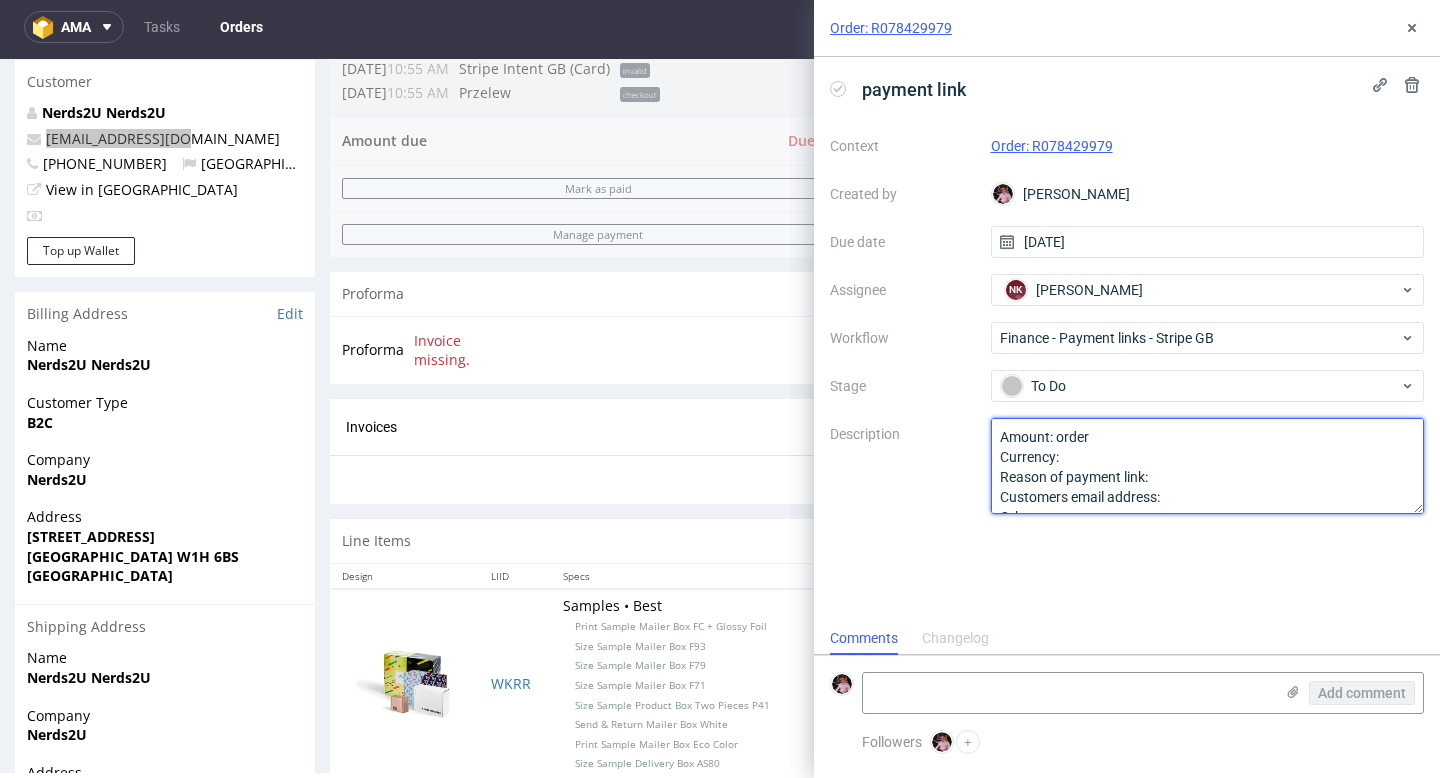 click on "Amount: order
Currency:
Reason of payment link:
Customers email address:
Other:" at bounding box center [1208, 466] 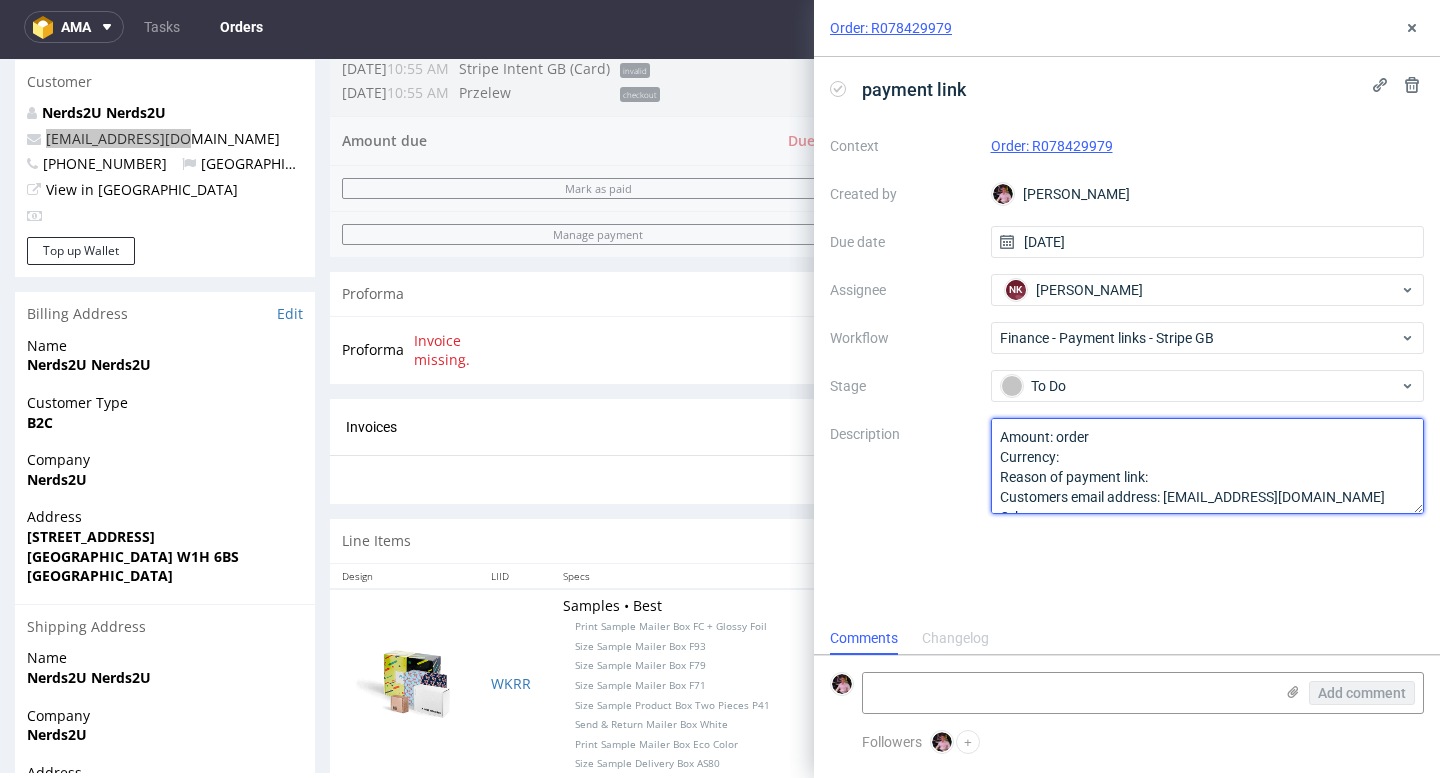 click on "Amount: order
Currency:
Reason of payment link:
Customers email address:
Other:" at bounding box center [1208, 466] 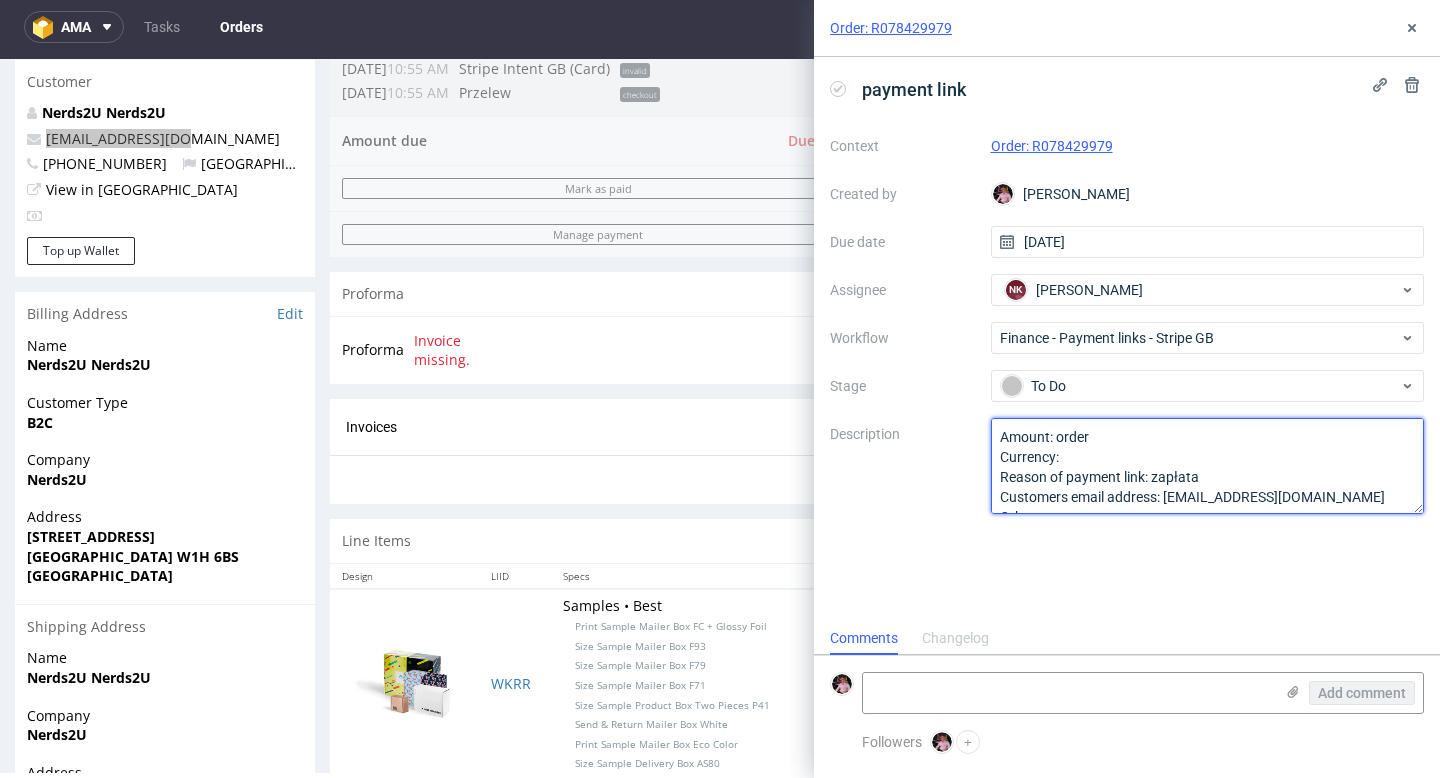 click on "Amount: order
Currency:
Reason of payment link:
Customers email address:
Other:" at bounding box center [1208, 466] 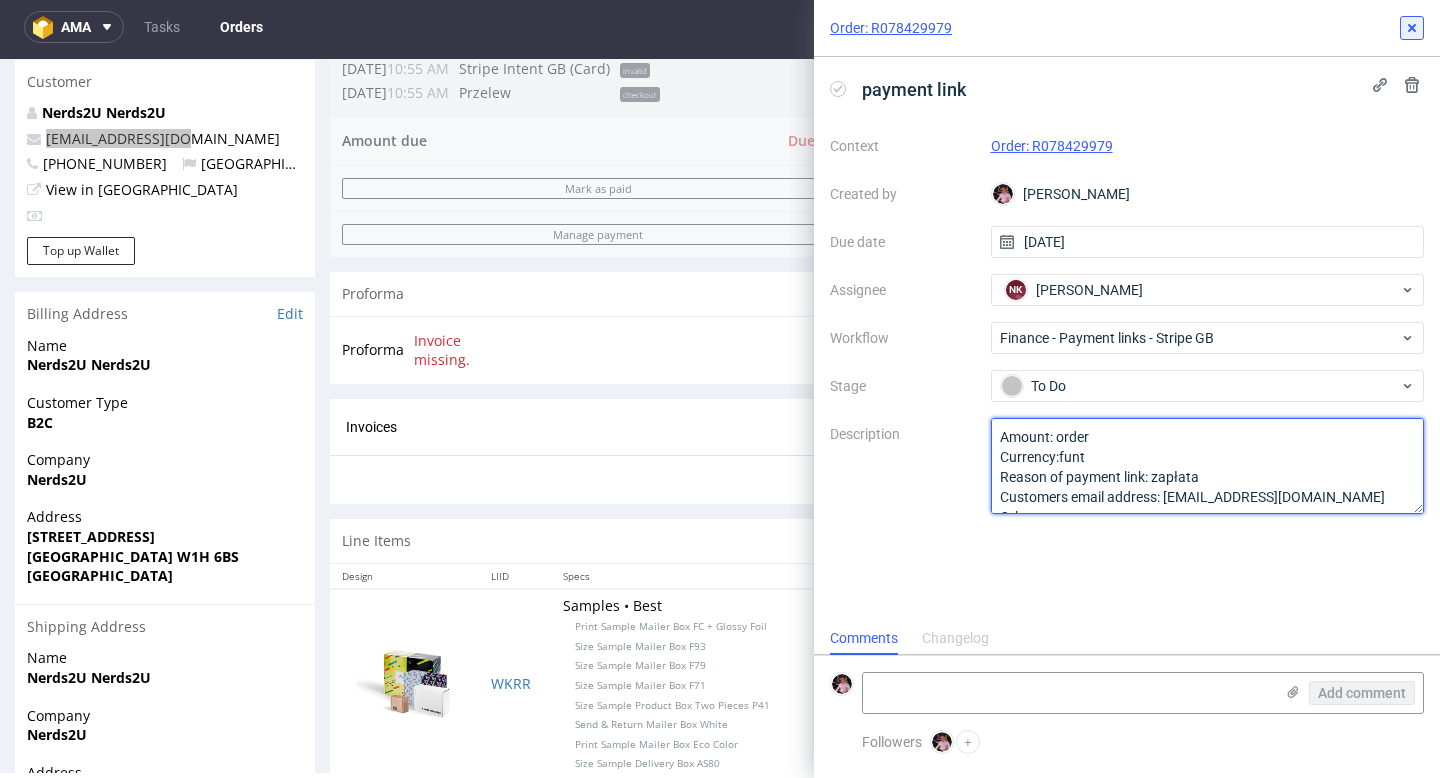 type on "Amount: order
Currency:funt
Reason of payment link: zapłata
Customers email address: [EMAIL_ADDRESS][DOMAIN_NAME]
Other:" 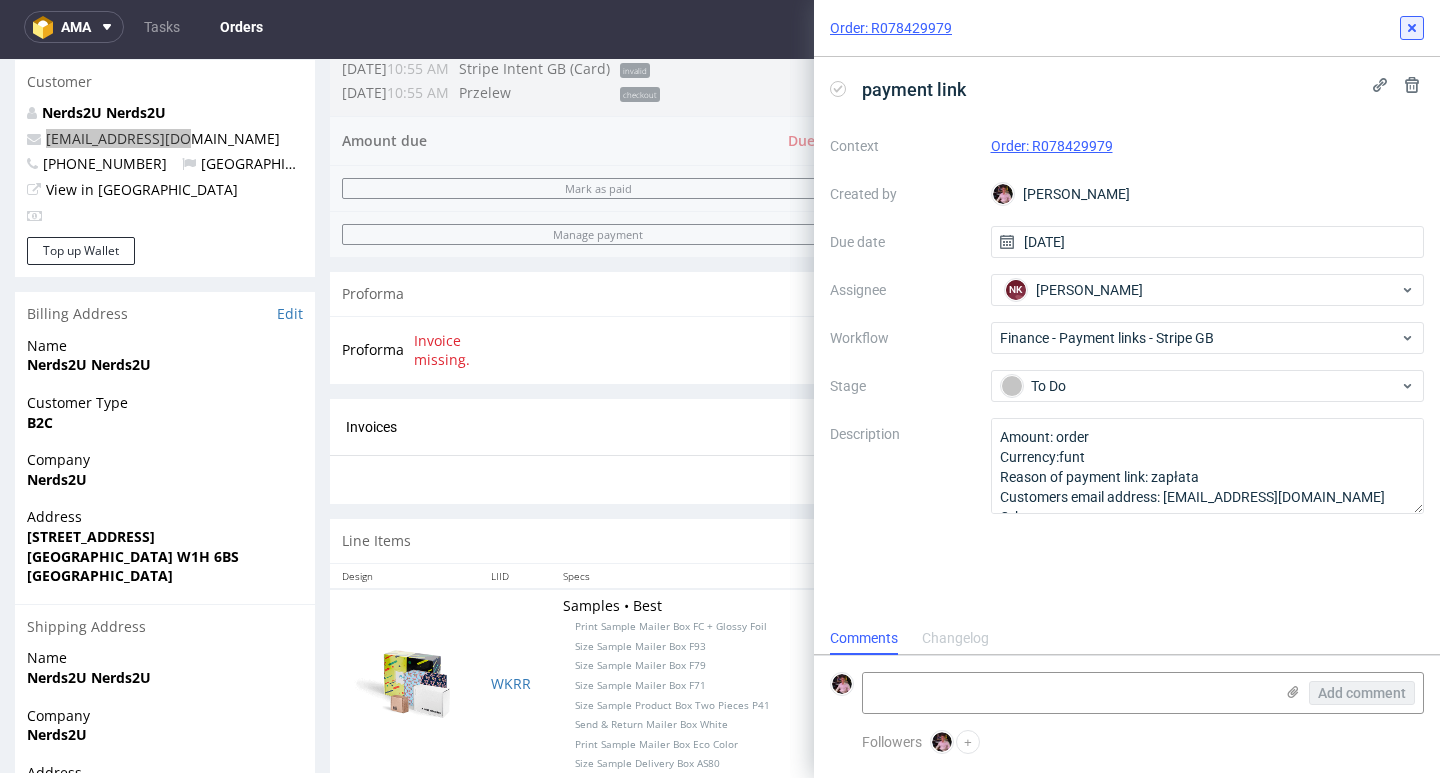 click 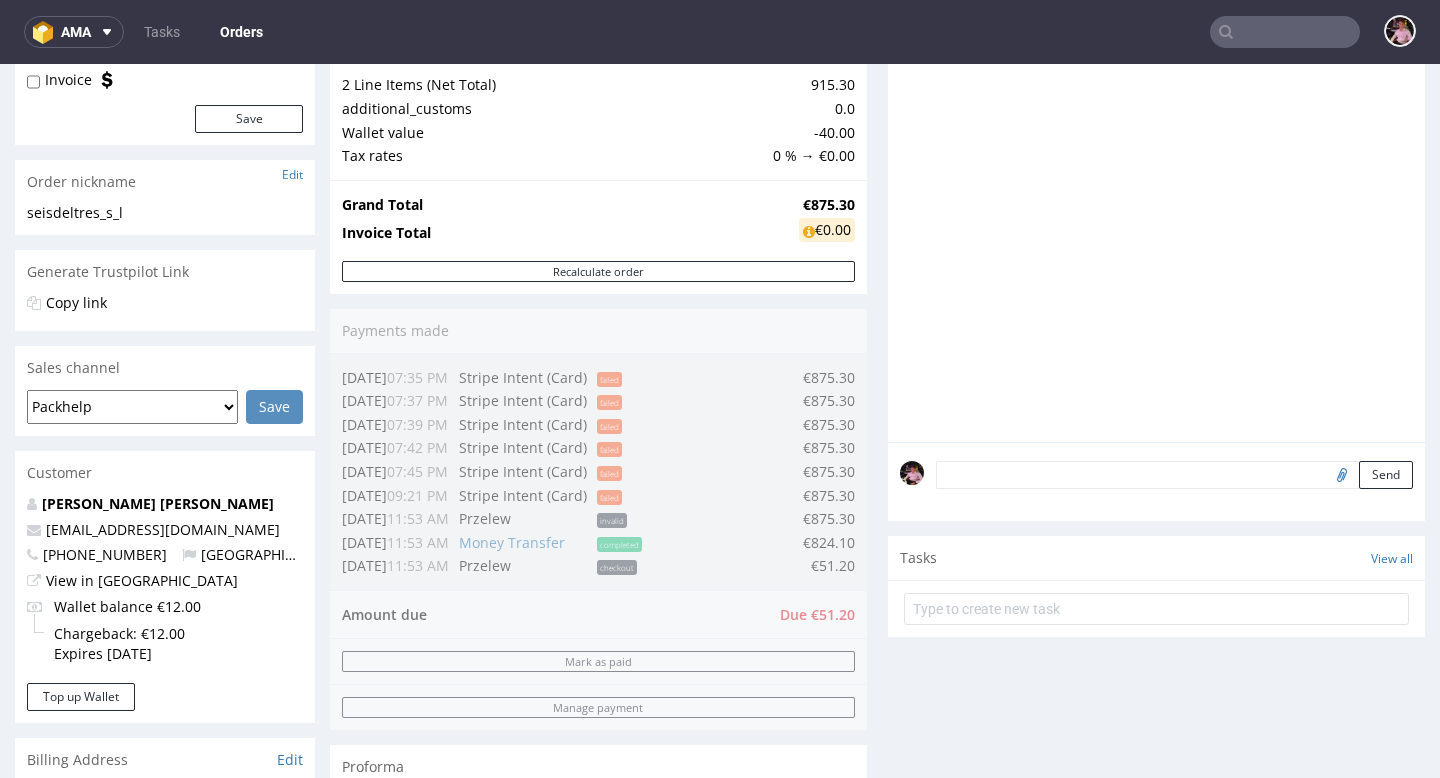 scroll, scrollTop: 250, scrollLeft: 0, axis: vertical 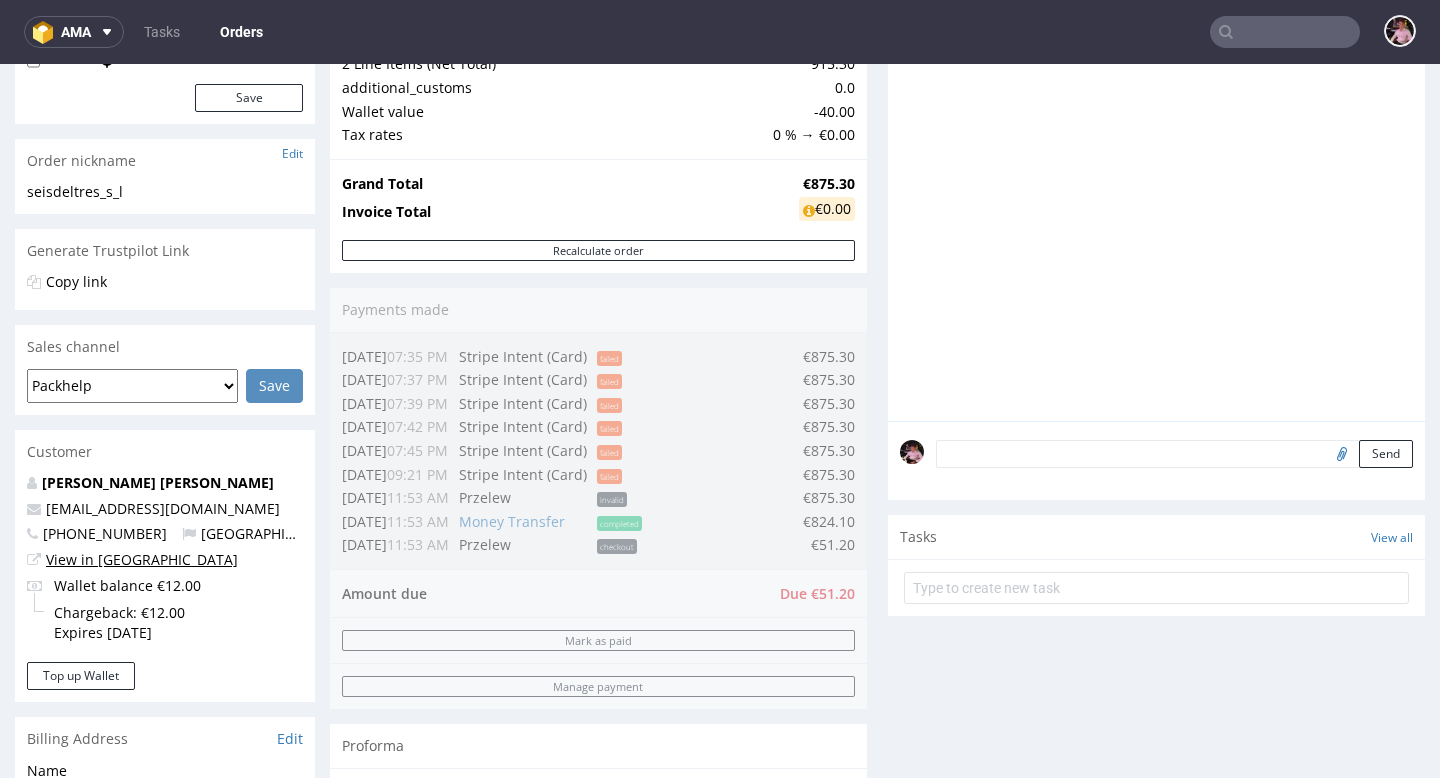 click on "View in [GEOGRAPHIC_DATA]" at bounding box center [142, 559] 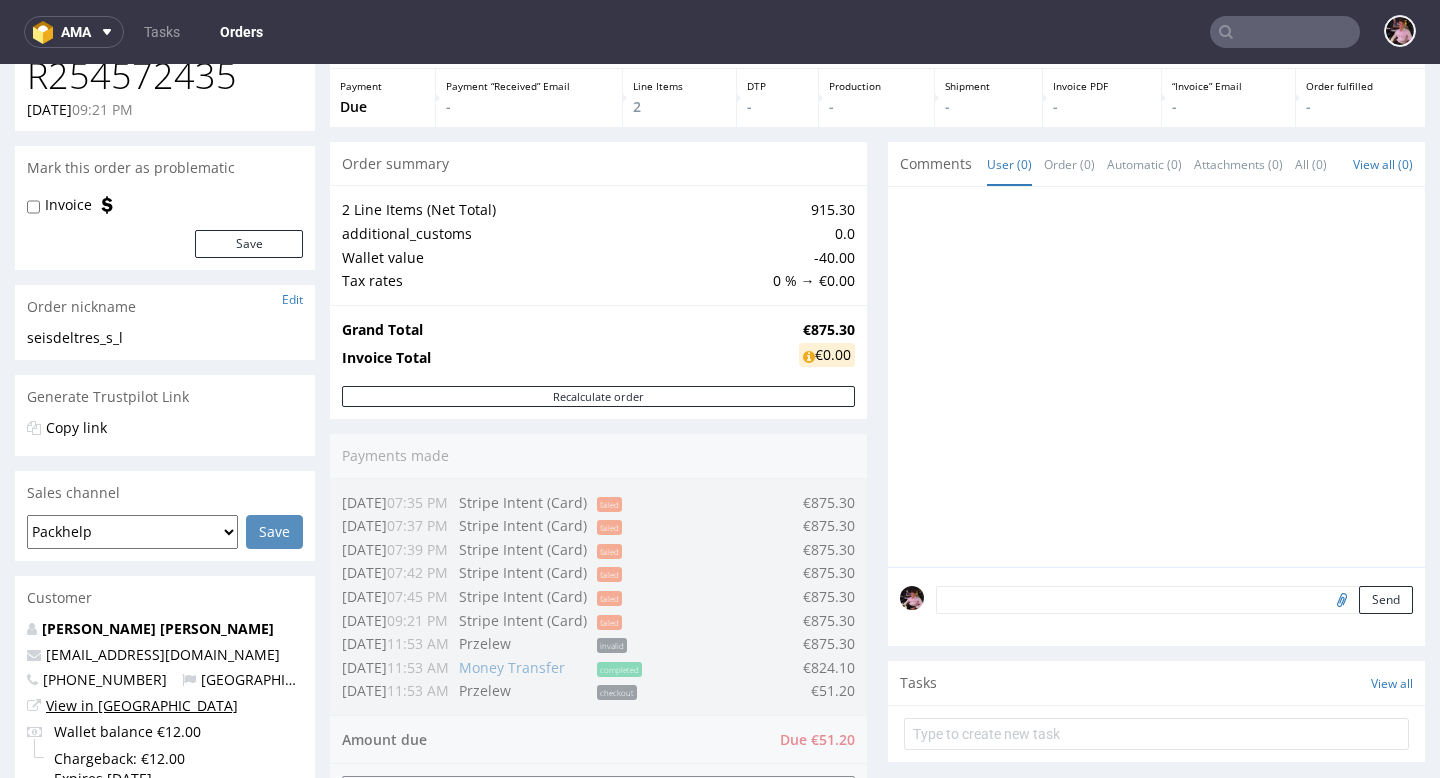 scroll, scrollTop: 0, scrollLeft: 0, axis: both 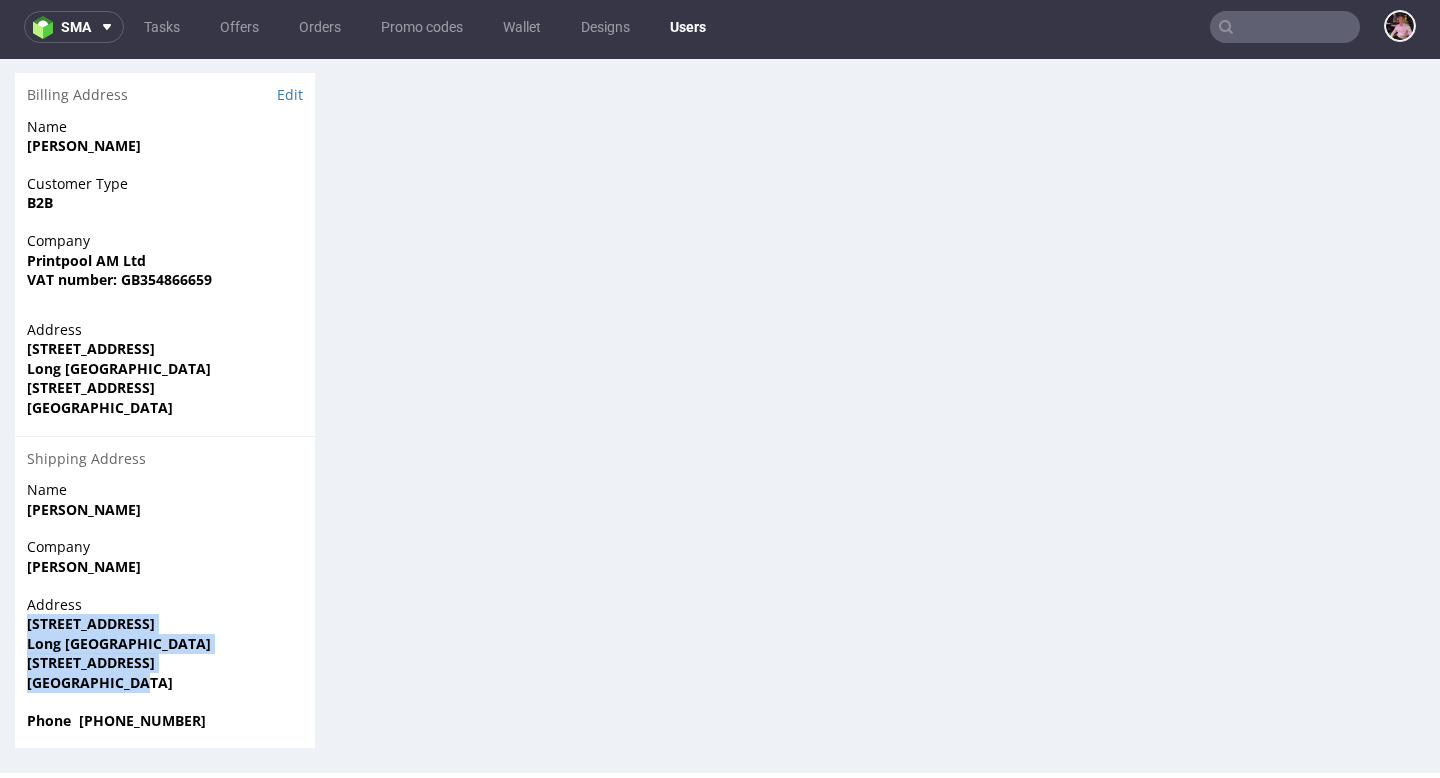 drag, startPoint x: 163, startPoint y: 685, endPoint x: 19, endPoint y: 623, distance: 156.7801 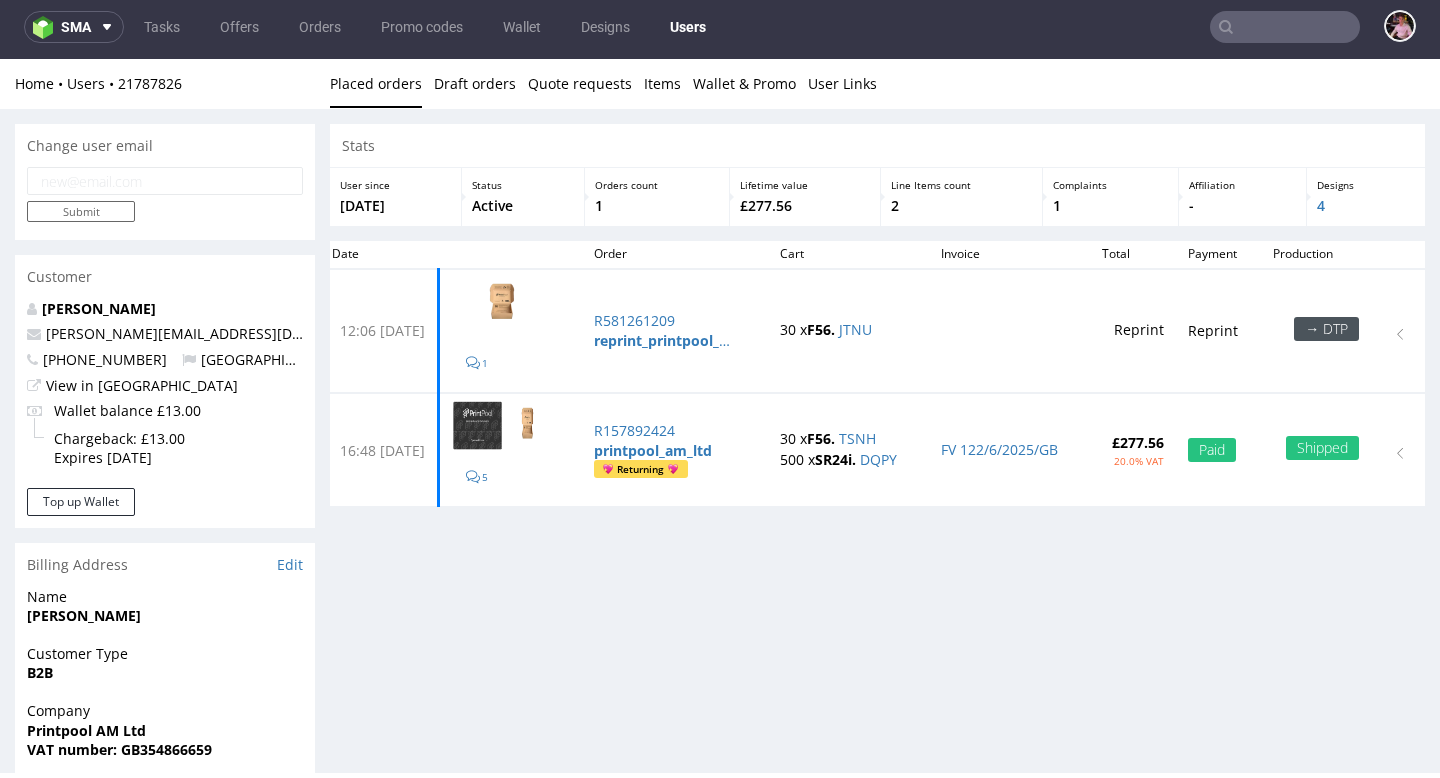 click at bounding box center [1285, 27] 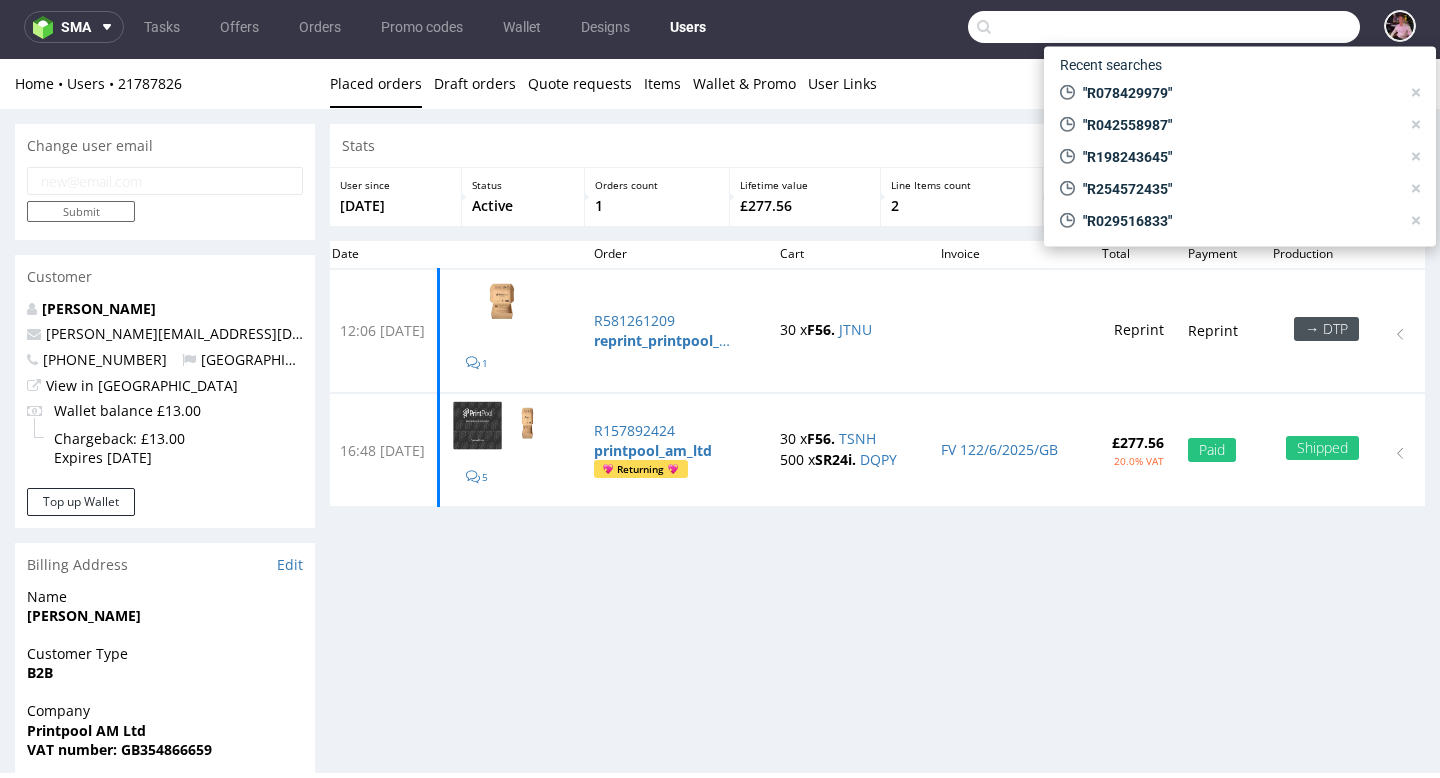 paste on "hola@seisdeltres.com" 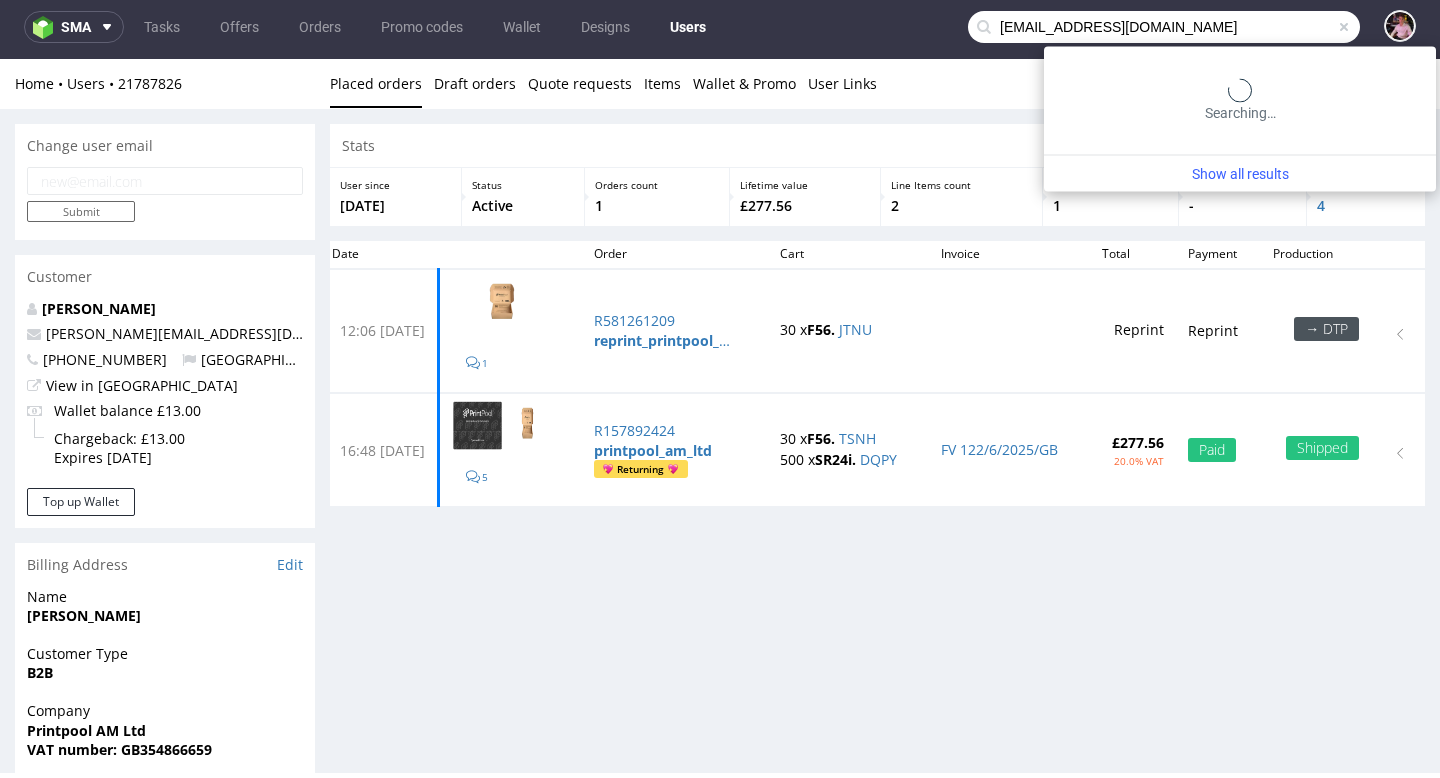 type on "hola@seisdeltres.com" 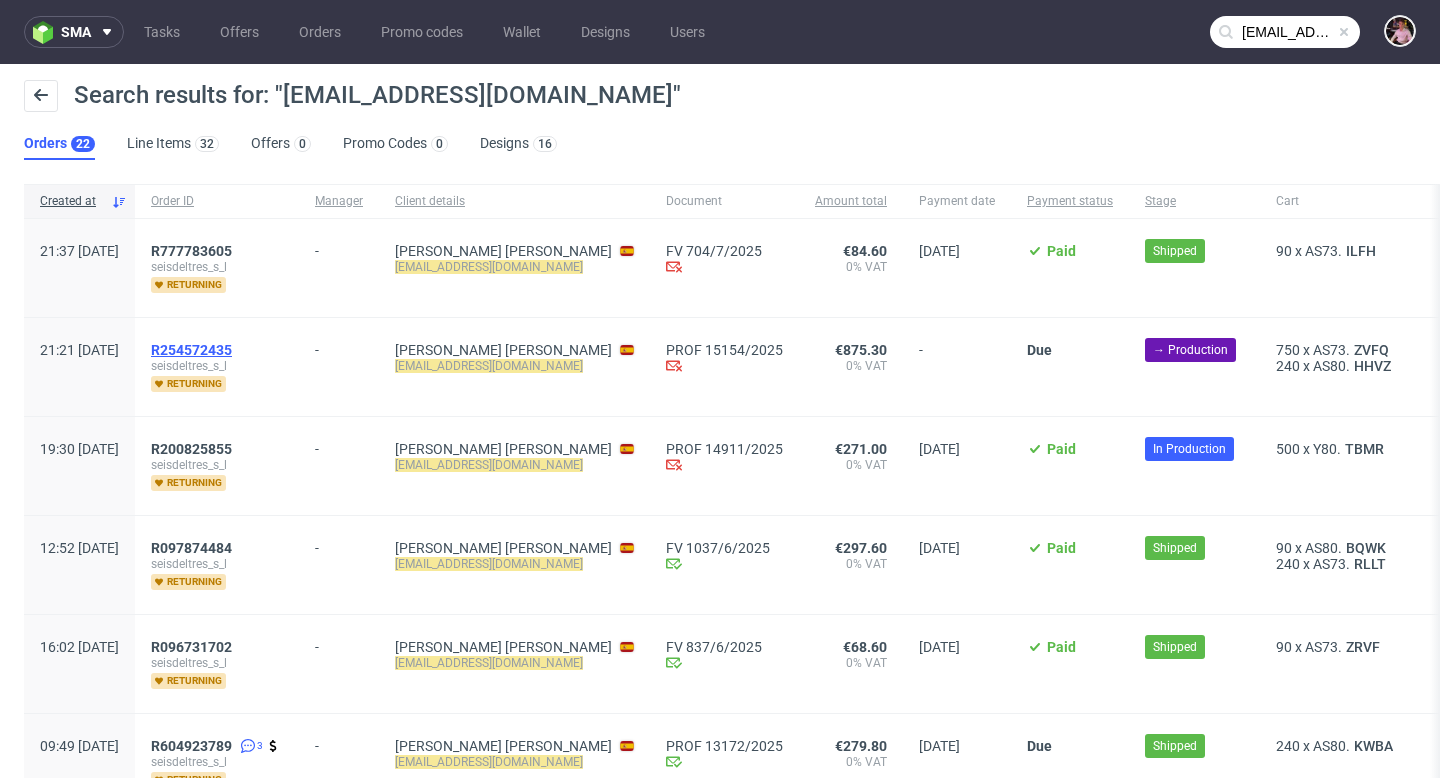 click on "R254572435" at bounding box center [191, 350] 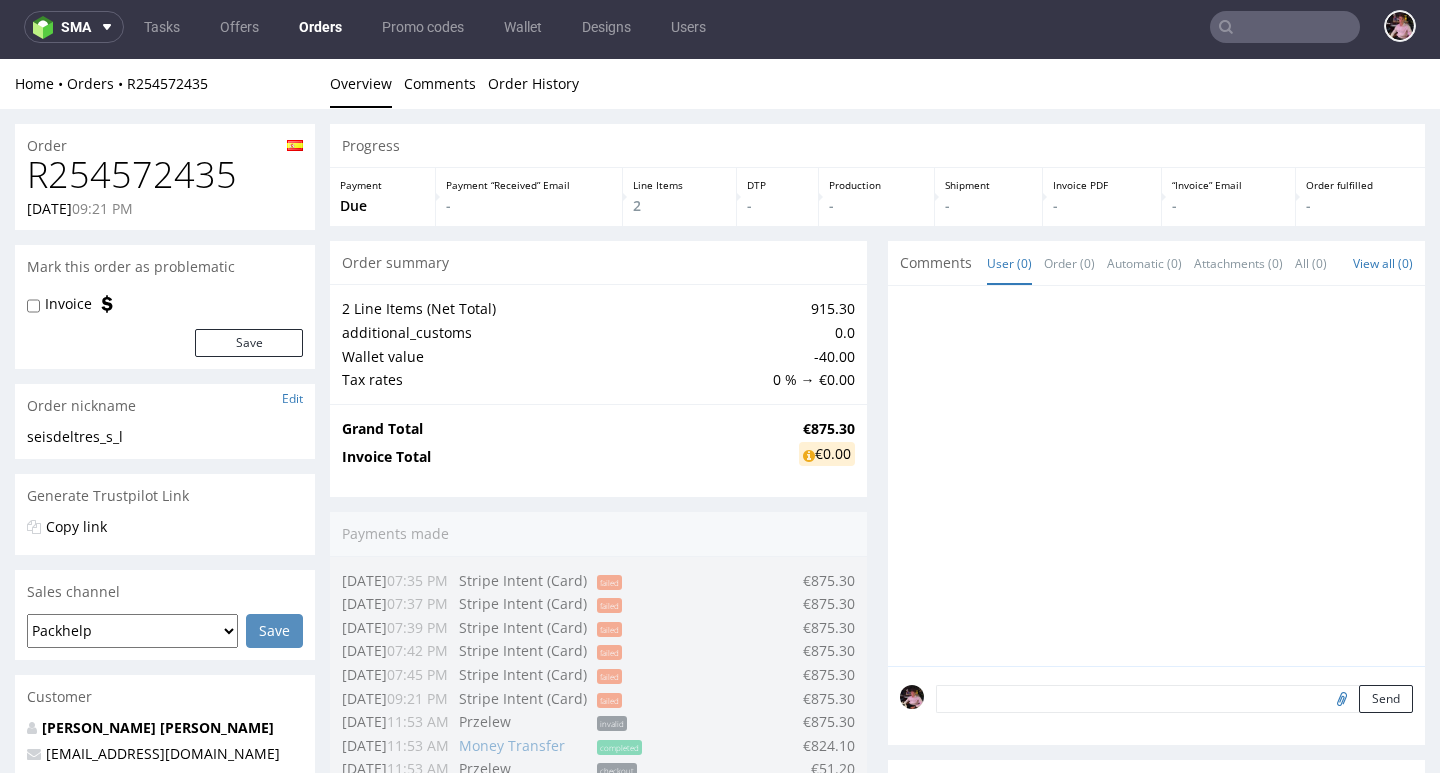 scroll, scrollTop: 5, scrollLeft: 0, axis: vertical 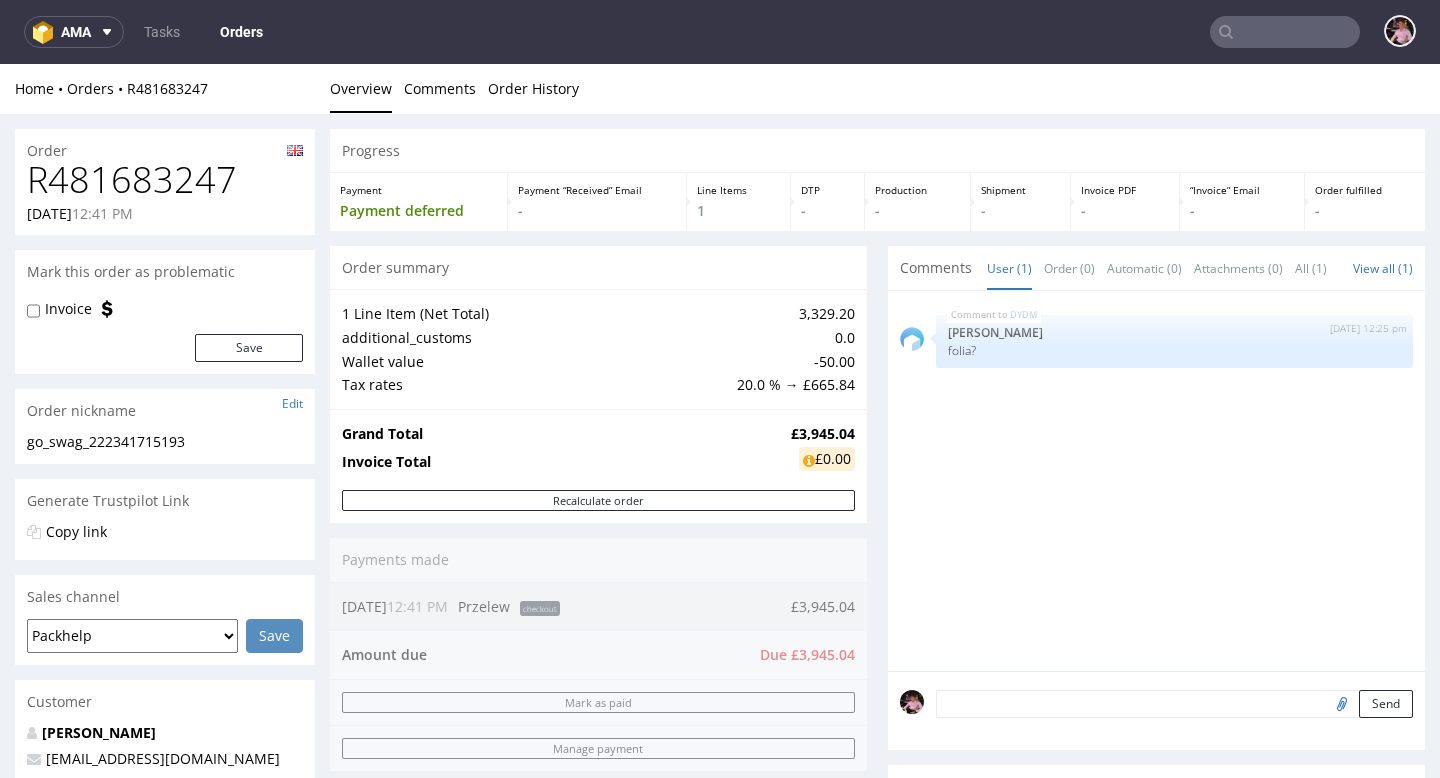 click on "R481683247" at bounding box center [165, 180] 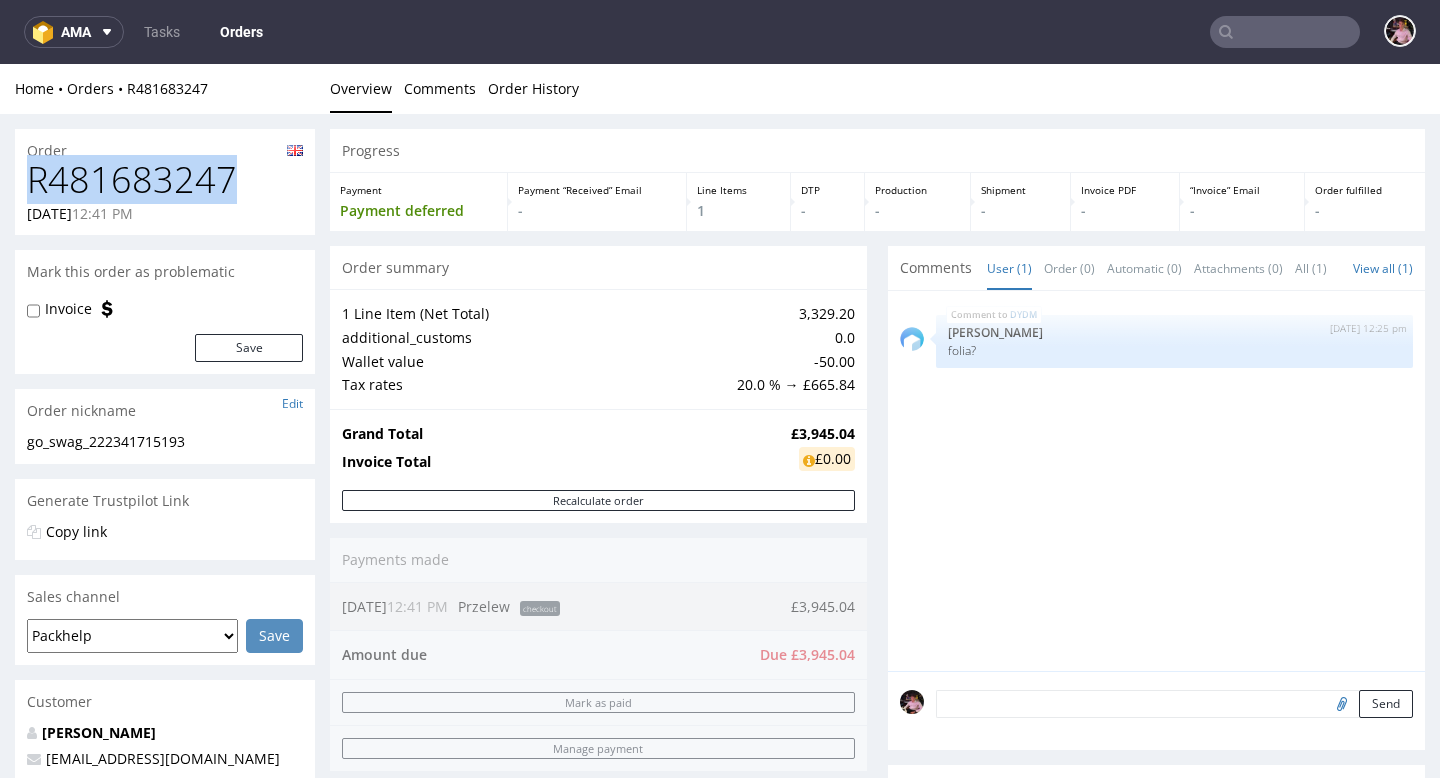 click on "R481683247" at bounding box center (165, 180) 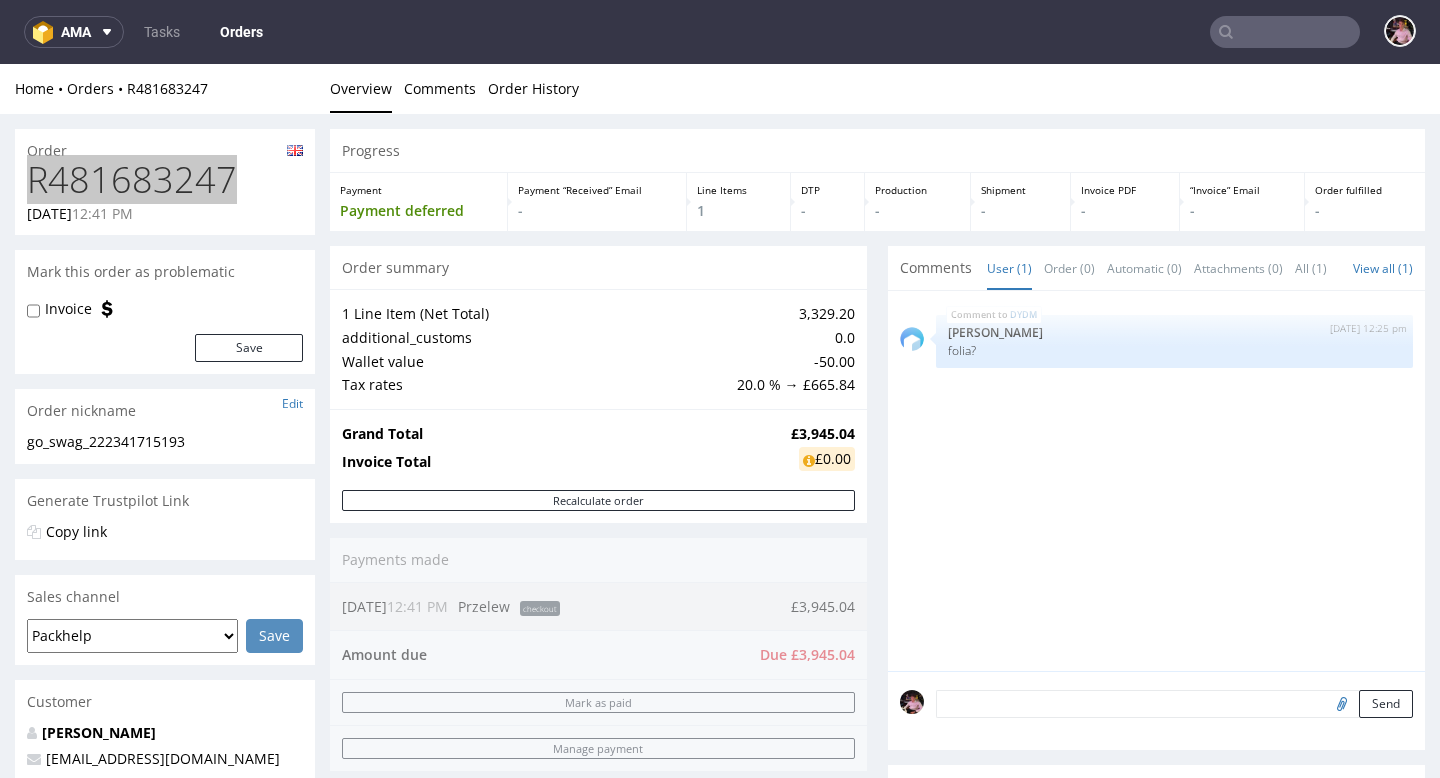 click at bounding box center (1285, 32) 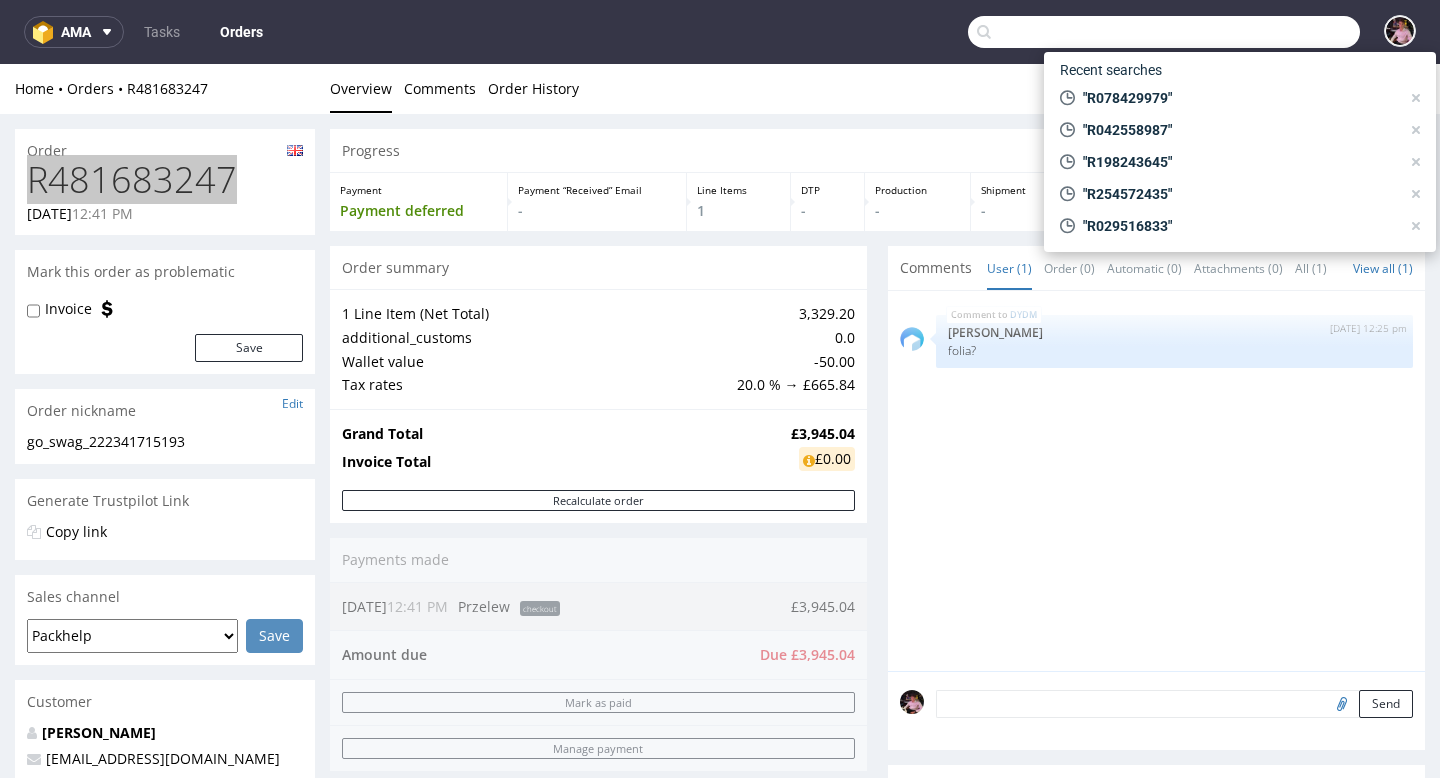 paste on "R199267293" 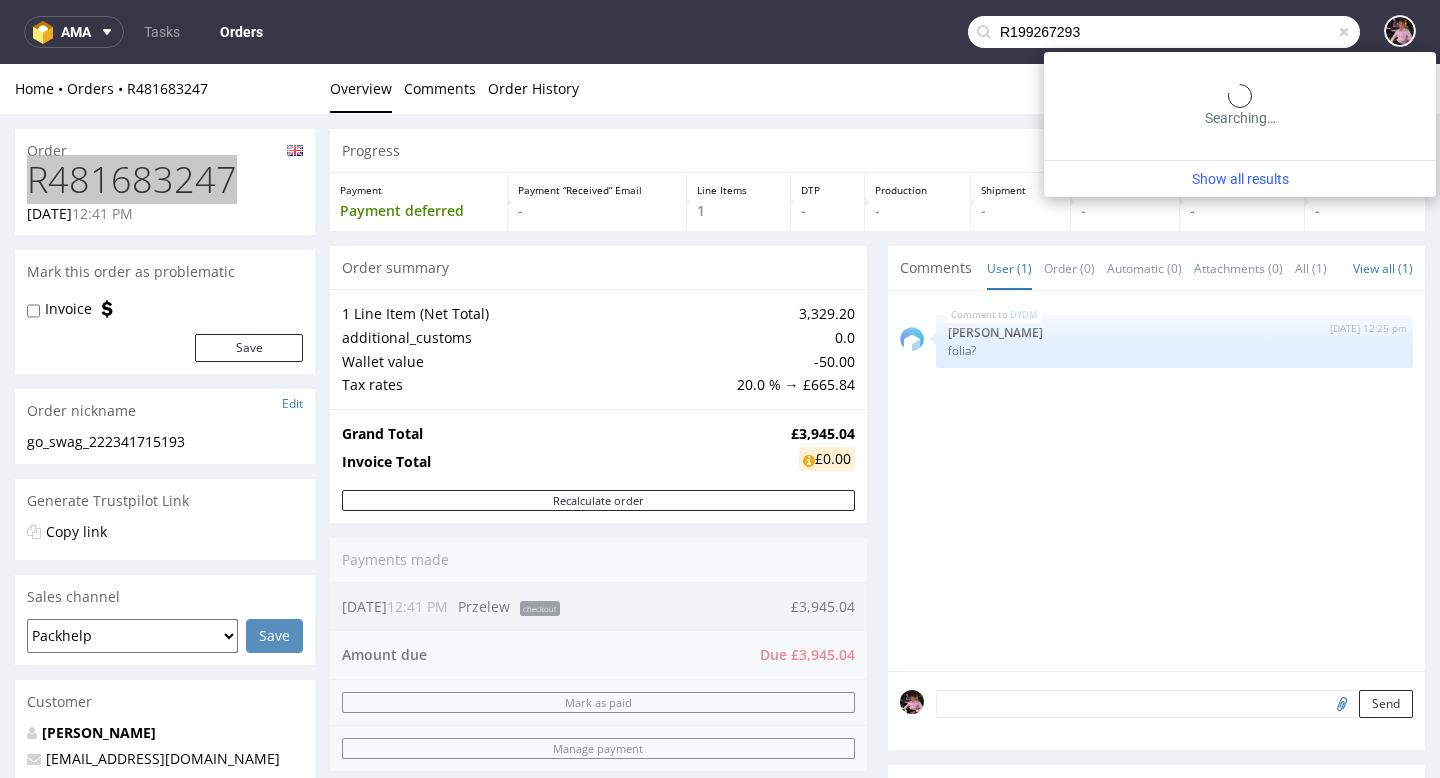 type on "R199267293" 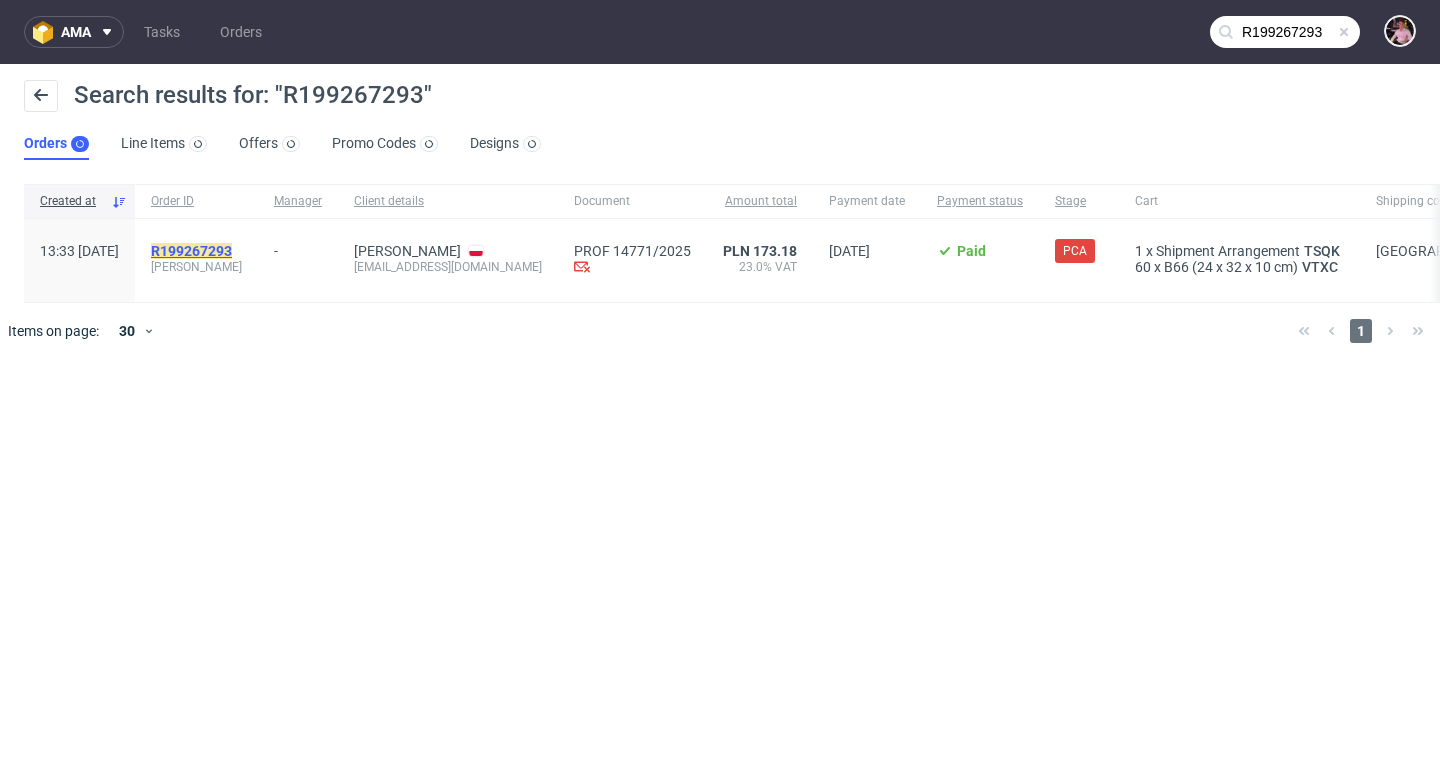 click on "R199267293" 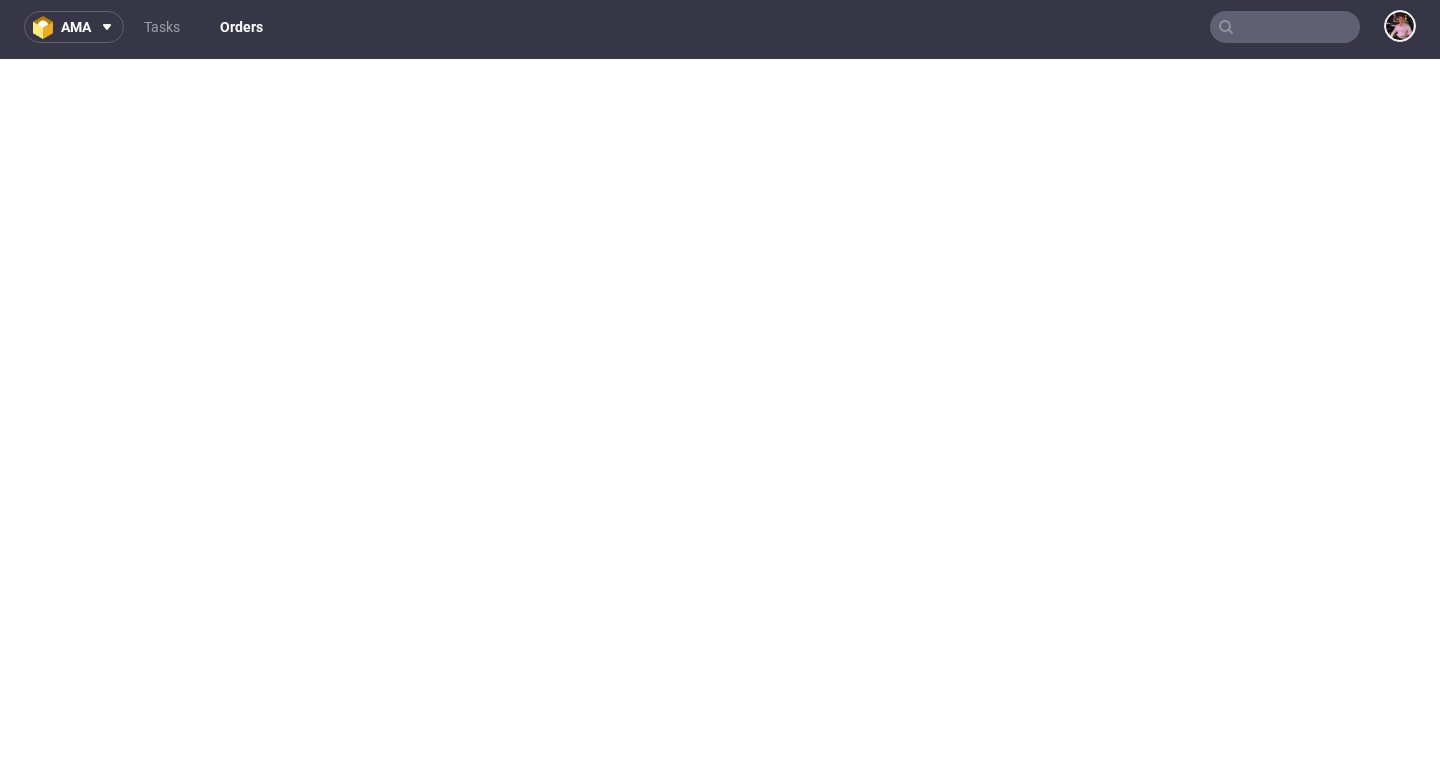 scroll, scrollTop: 5, scrollLeft: 0, axis: vertical 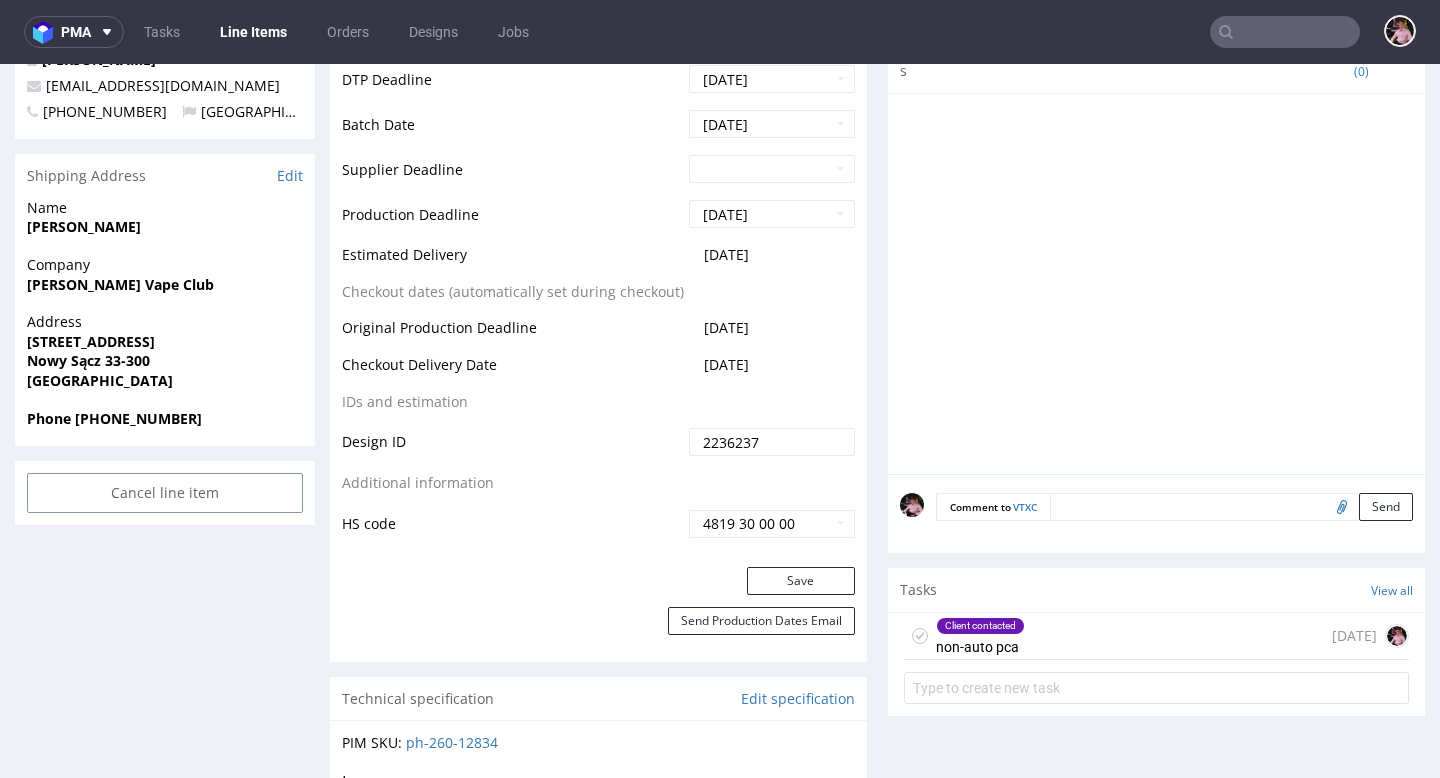 click on "Client contacted non-auto pca 6 days ago" at bounding box center [1156, 636] 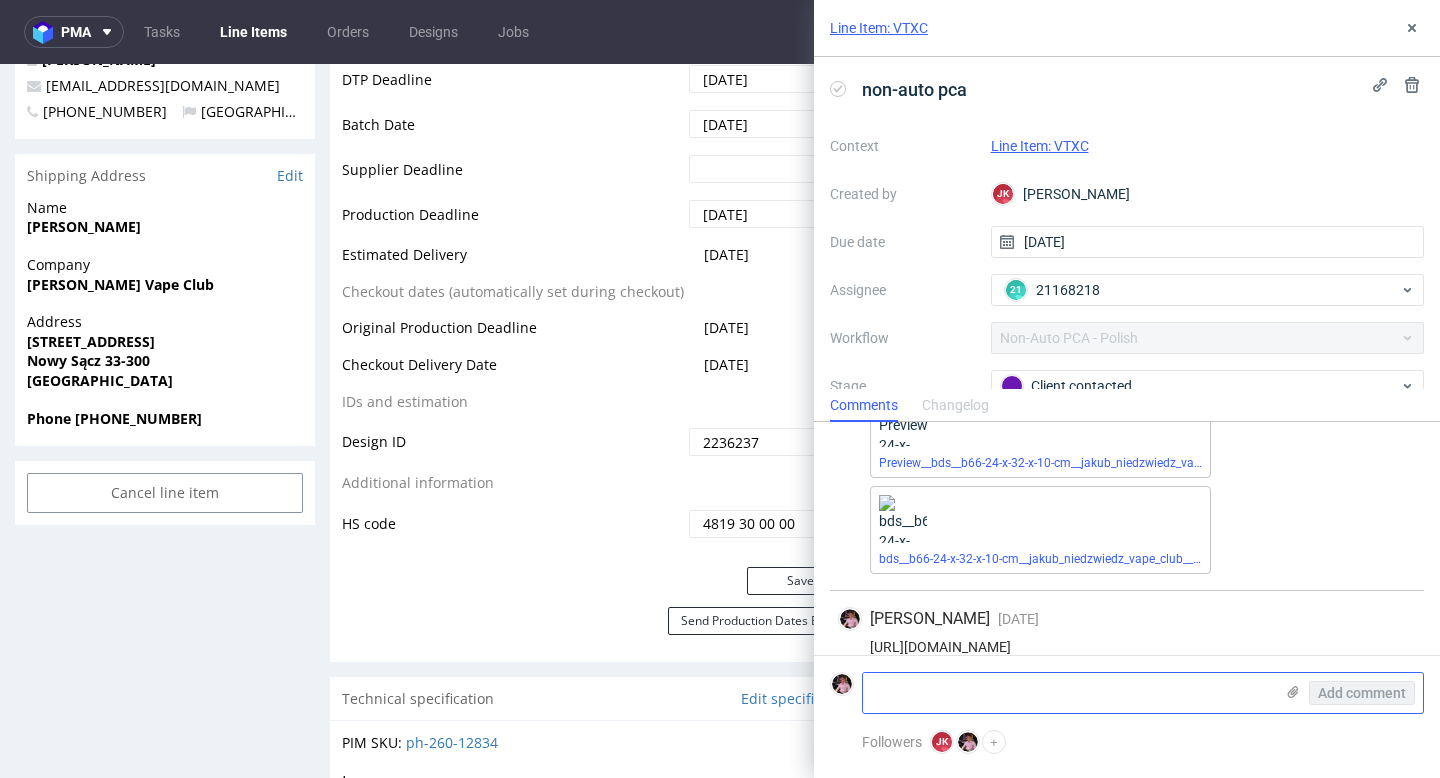 scroll, scrollTop: 176, scrollLeft: 0, axis: vertical 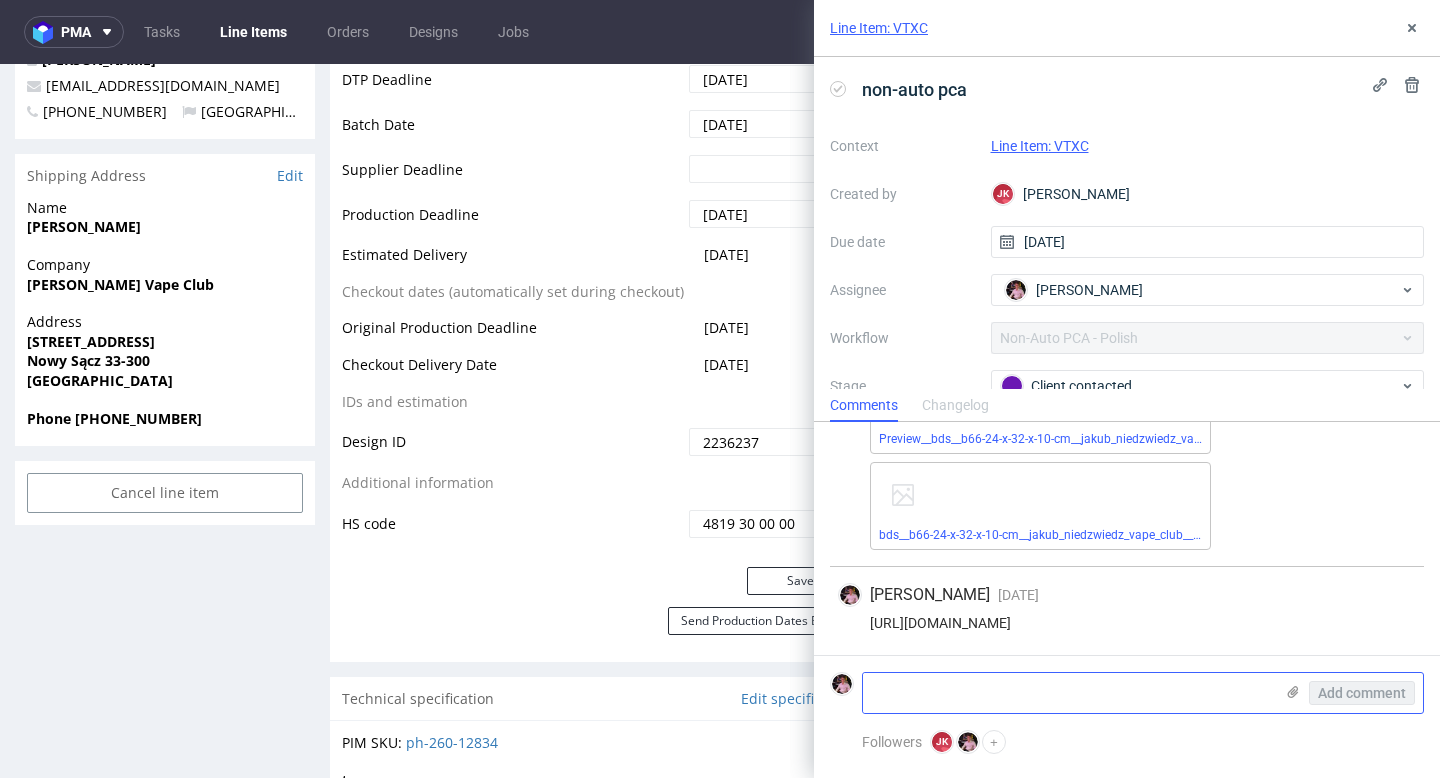 click at bounding box center (1068, 693) 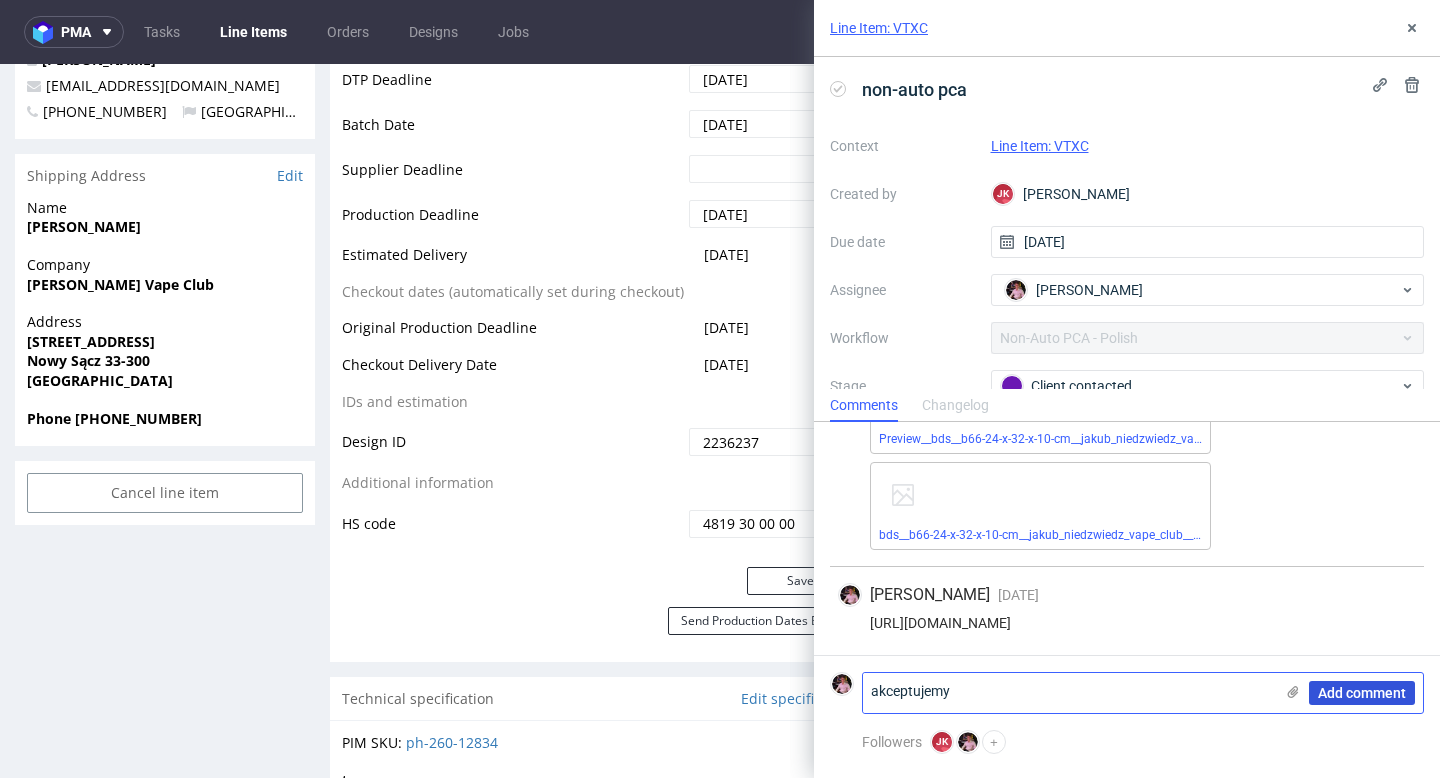 type on "akceptujemy" 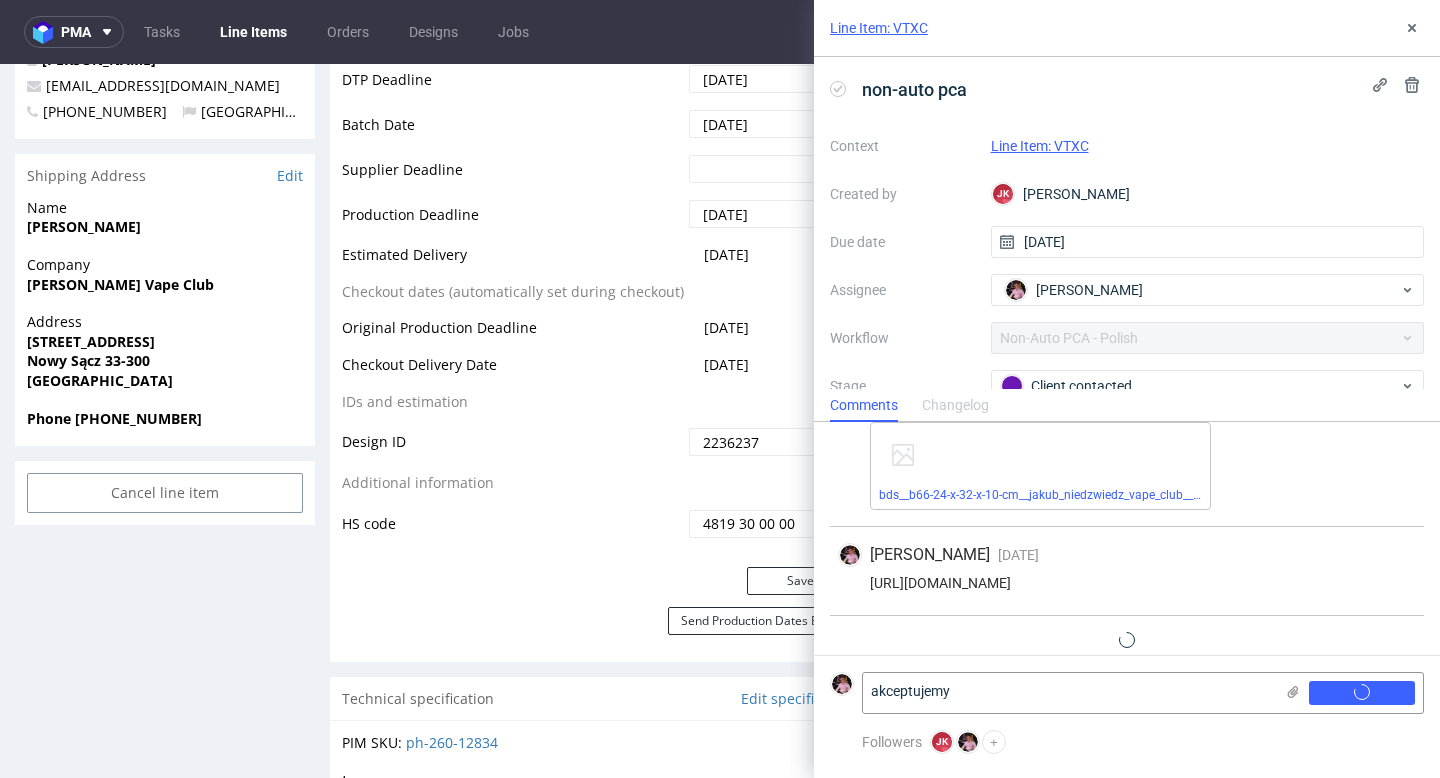 type 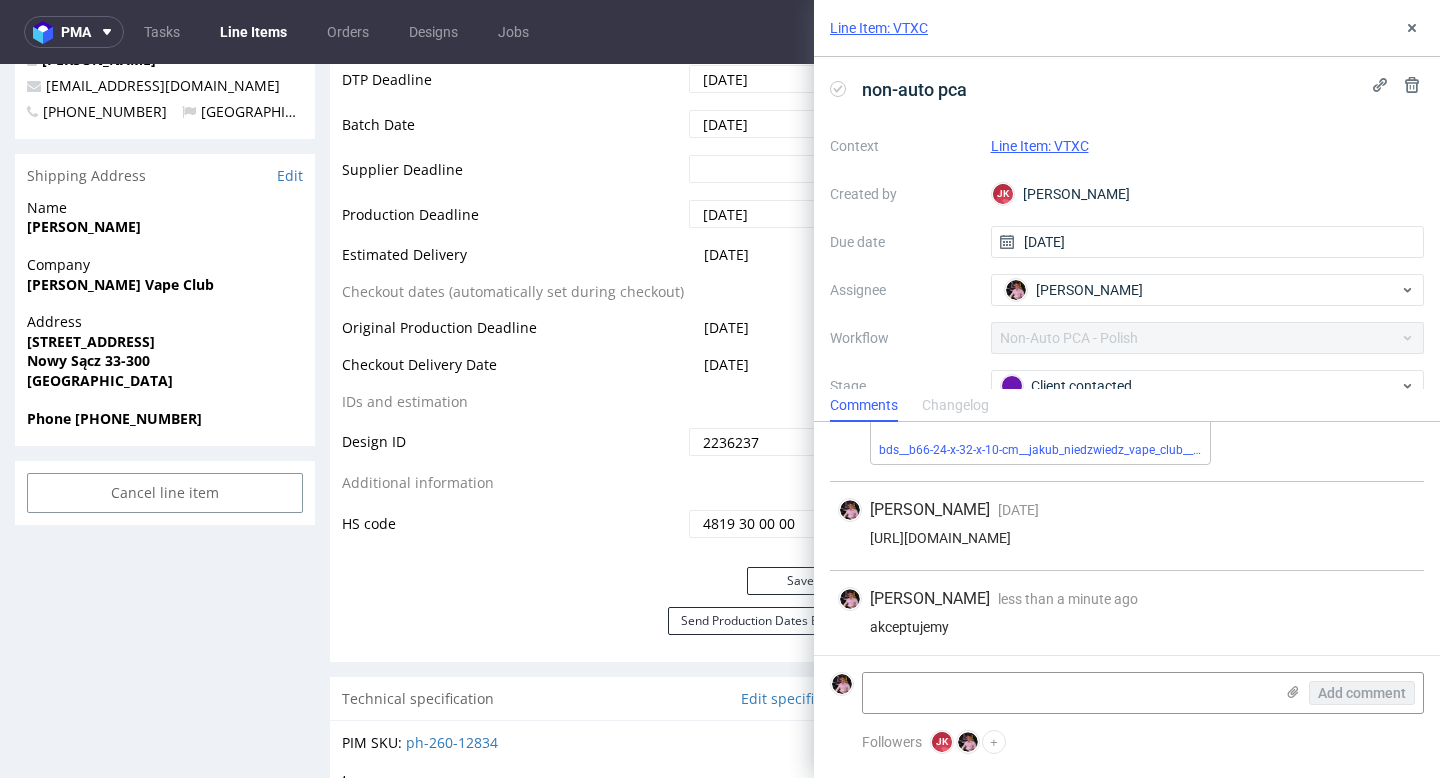 scroll, scrollTop: 265, scrollLeft: 0, axis: vertical 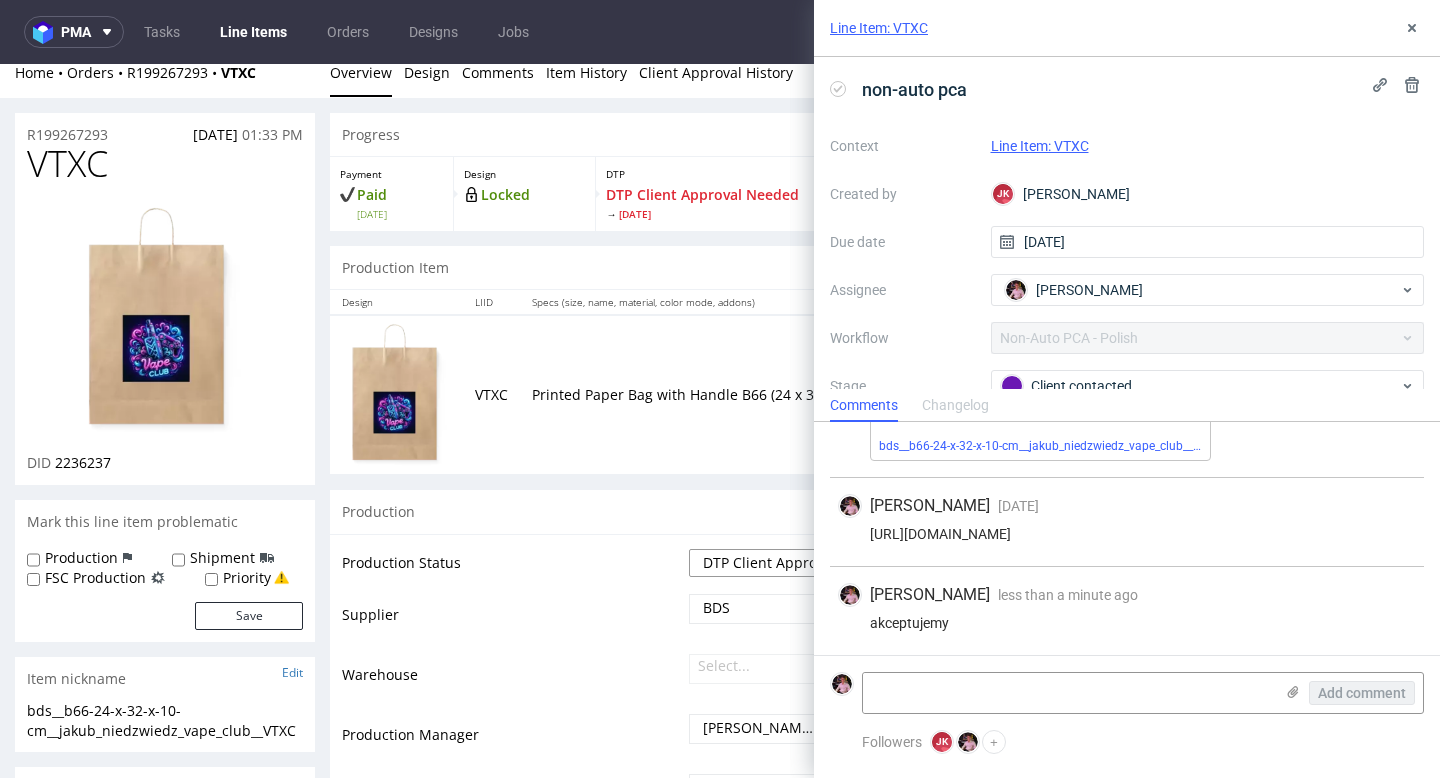 click on "Waiting for Artwork
Waiting for Diecut
Waiting for Mockup Waiting for DTP
Waiting for DTP Double Check
DTP DC Done
In DTP
Issue in DTP
DTP Client Approval Needed
DTP Client Approval Pending
DTP Client Approval Rejected
Back for DTP
DTP Verification Needed
DTP Production Ready In Production
Sent to Fulfillment
Issue in Production
Sent to Warehouse Fulfillment
Production Complete" at bounding box center (772, 563) 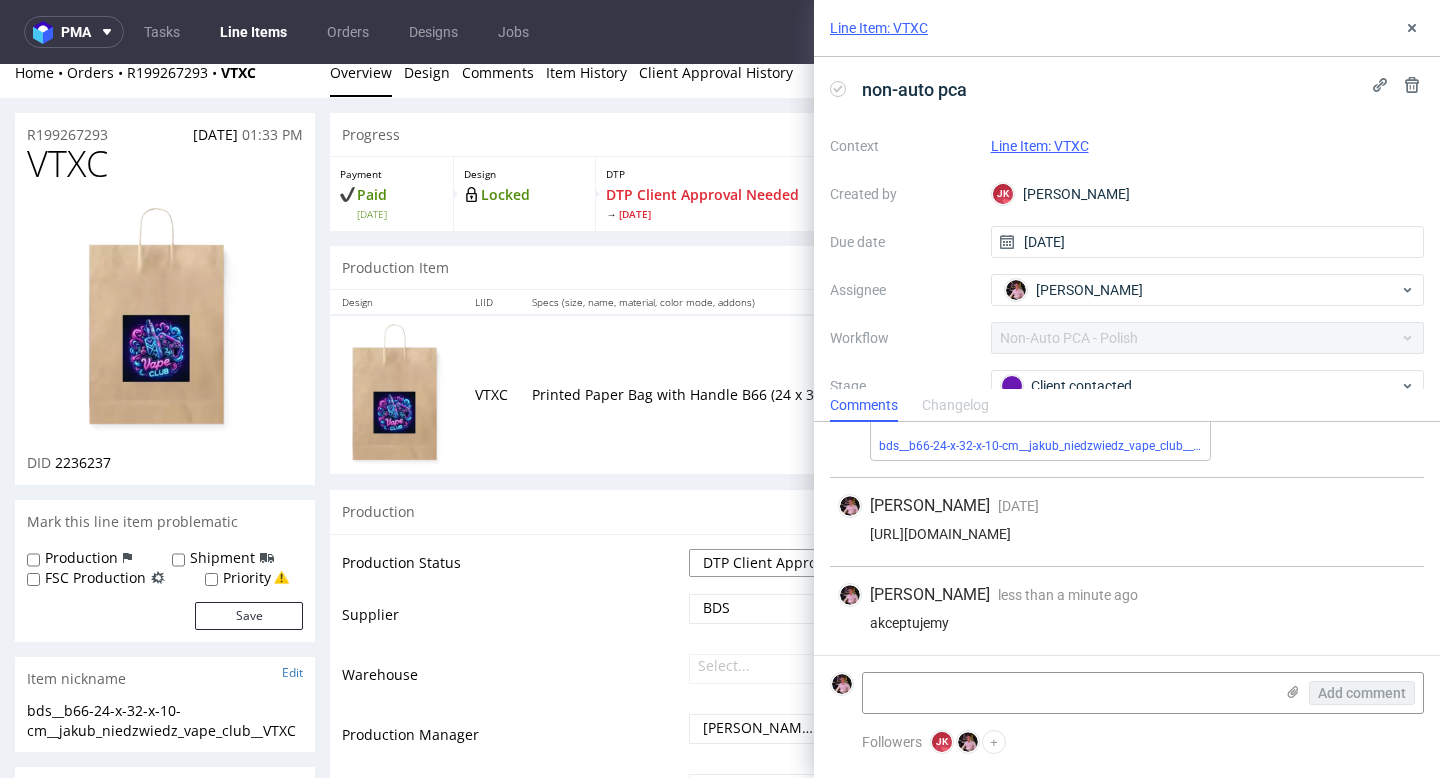 select on "back_for_dtp" 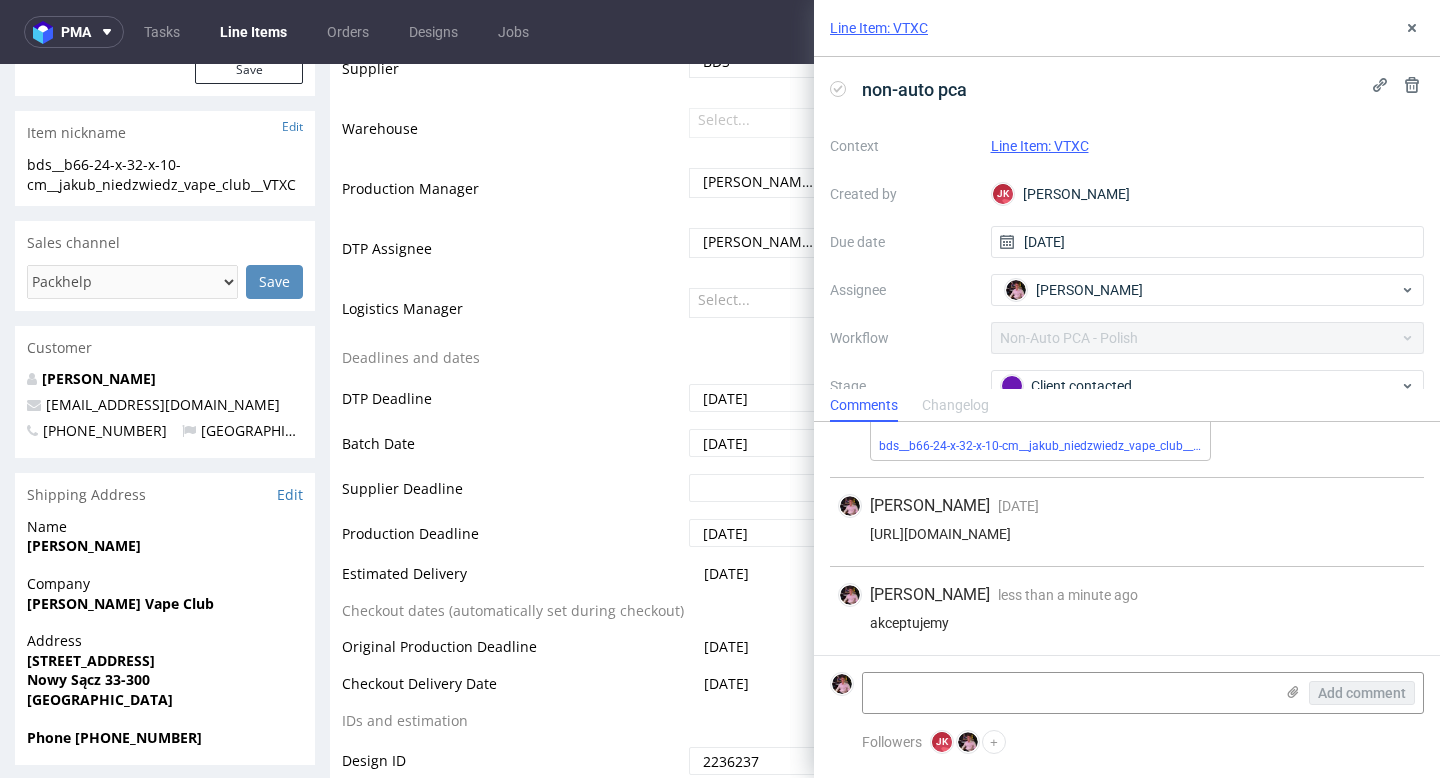 click on "2025-07-17" at bounding box center (769, 653) 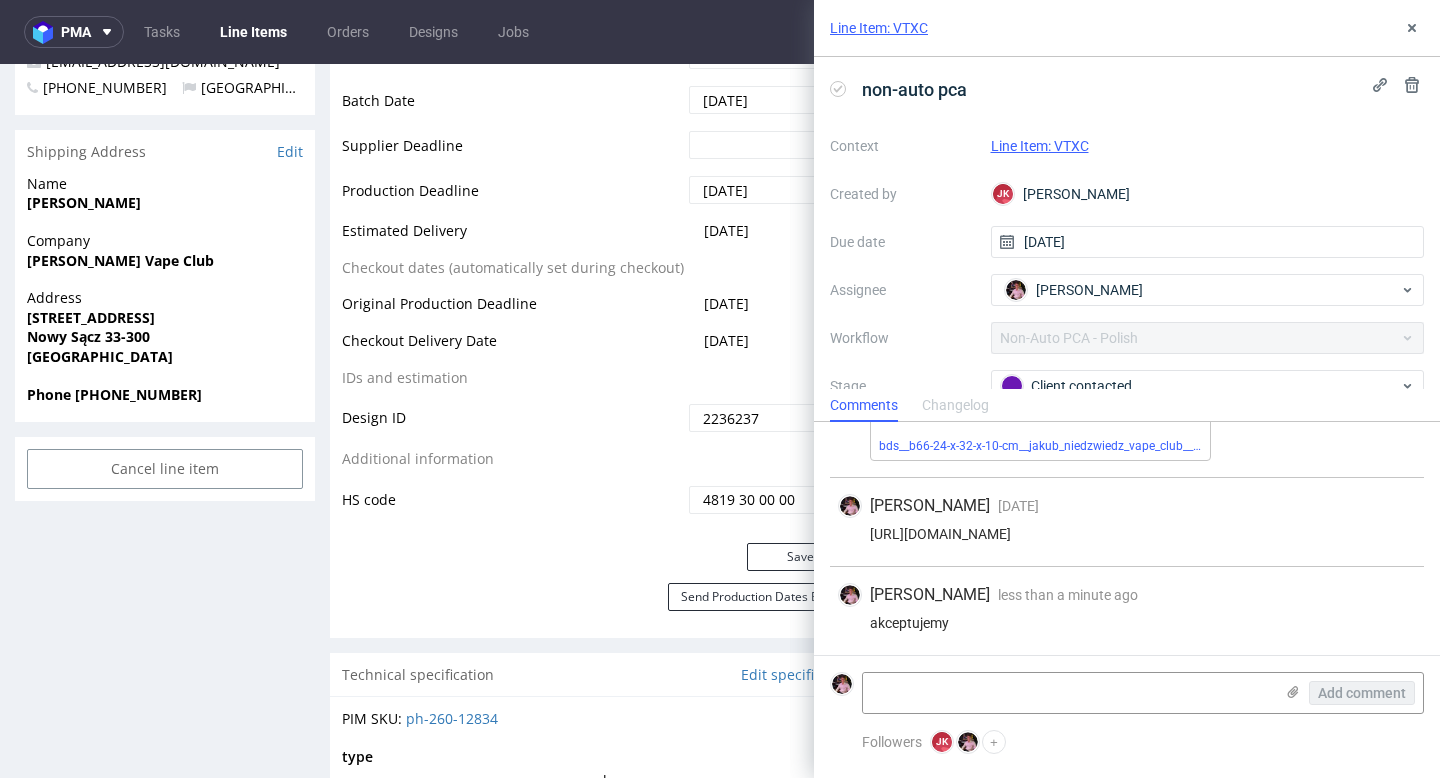scroll, scrollTop: 1008, scrollLeft: 0, axis: vertical 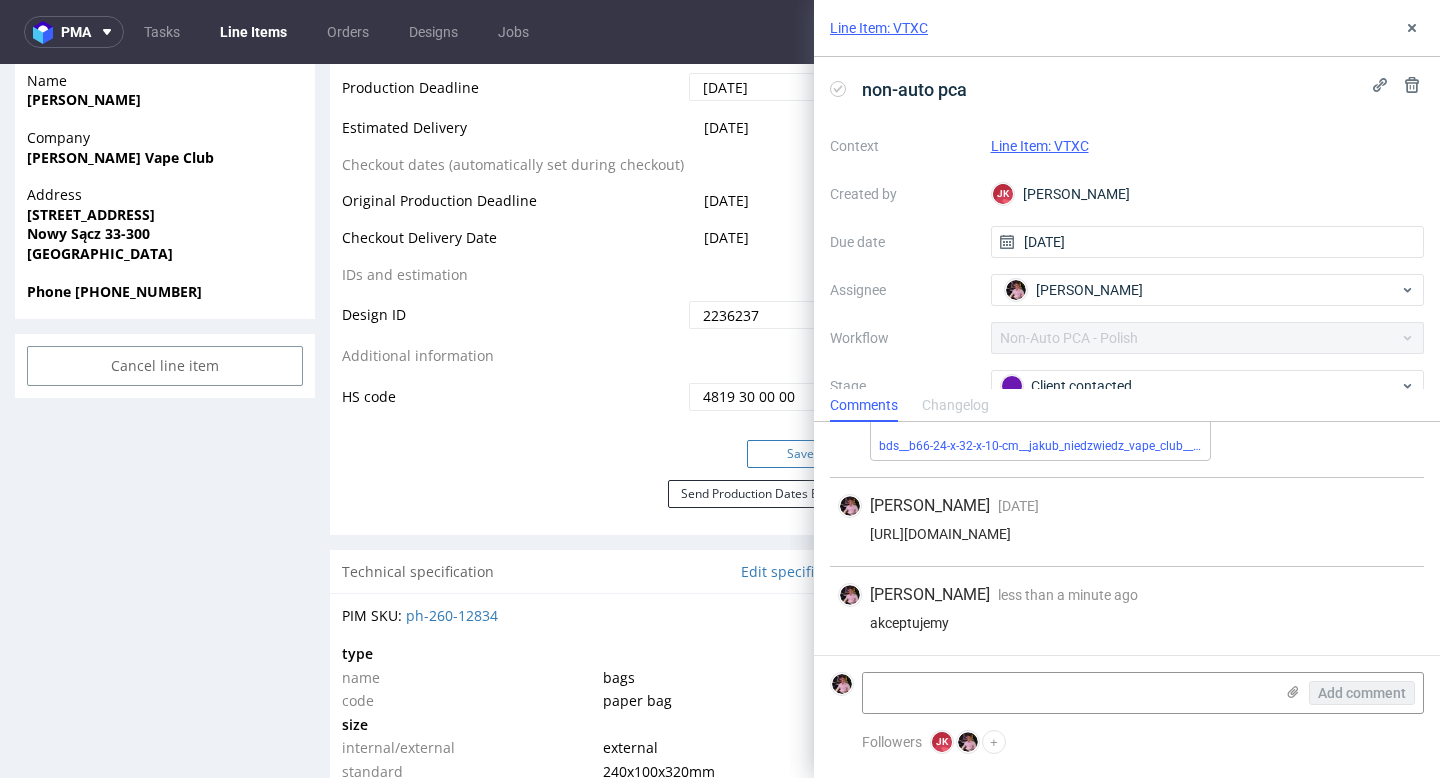 click on "Save" at bounding box center [801, 454] 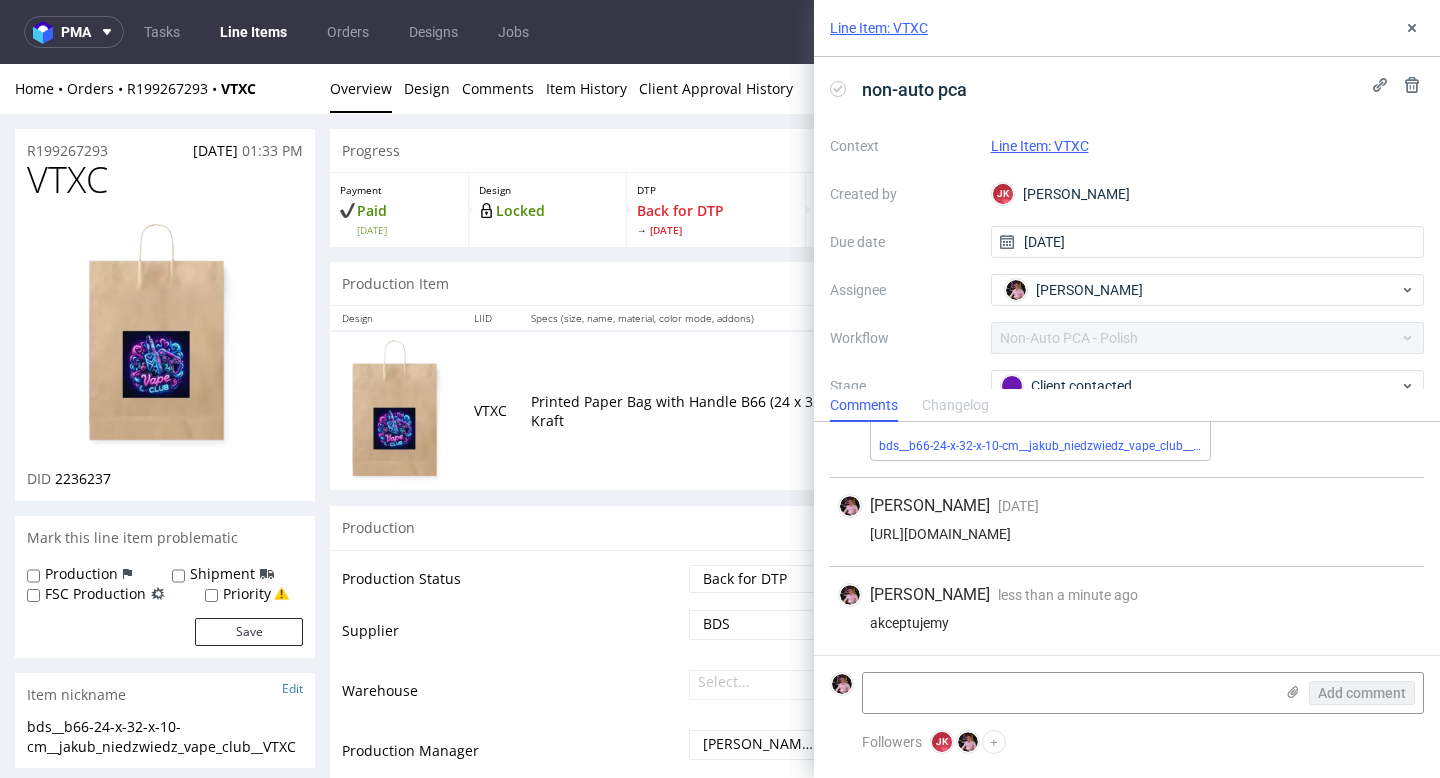 scroll, scrollTop: 994, scrollLeft: 0, axis: vertical 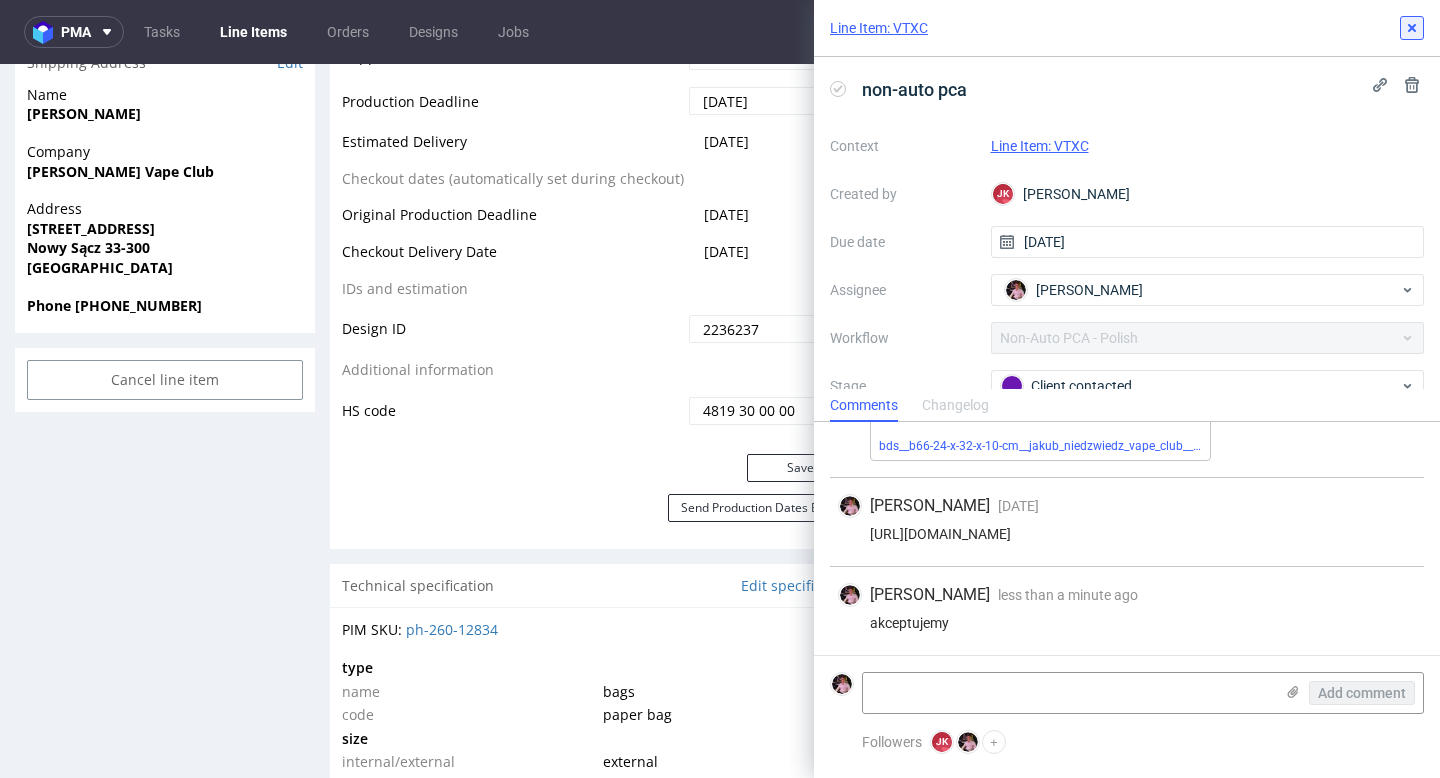click 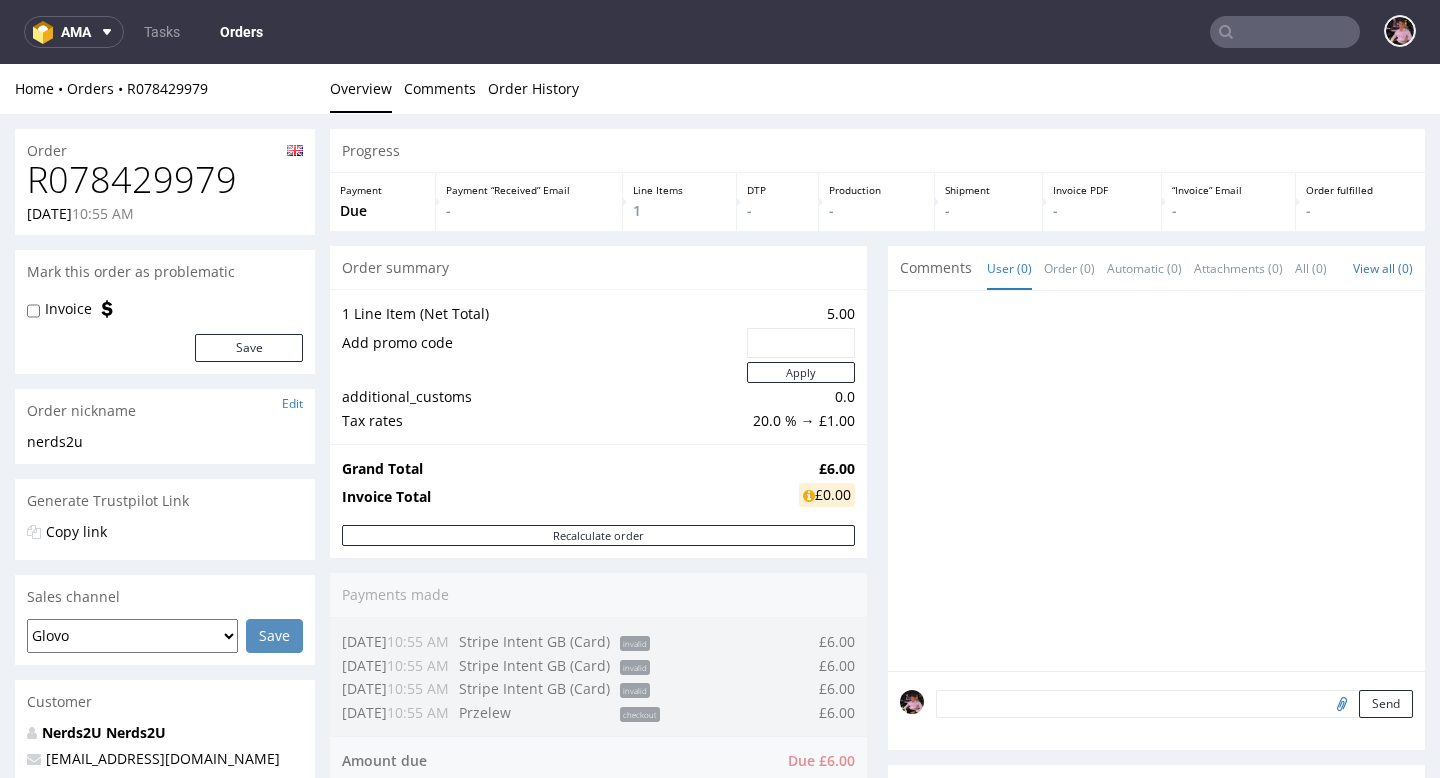 scroll, scrollTop: 615, scrollLeft: 0, axis: vertical 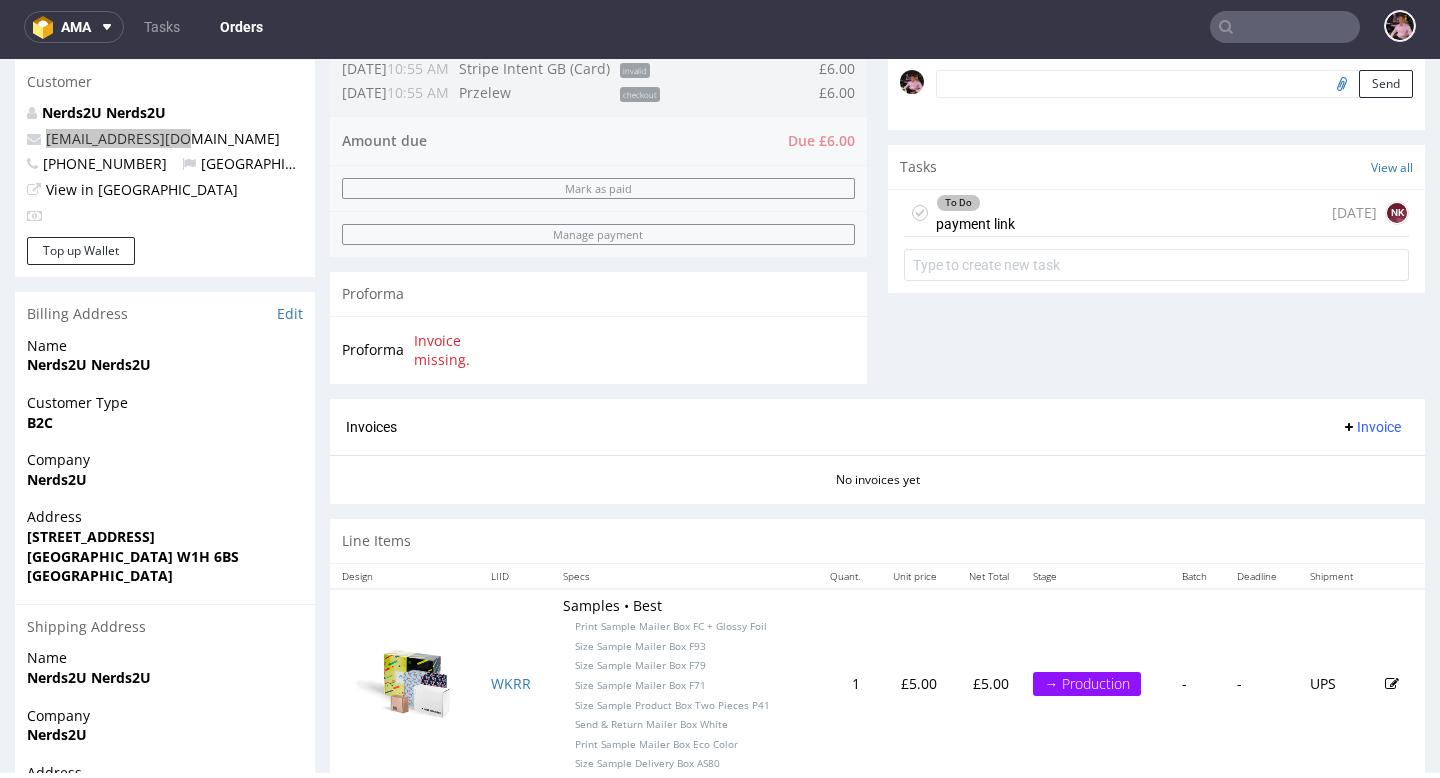 click at bounding box center [1285, 27] 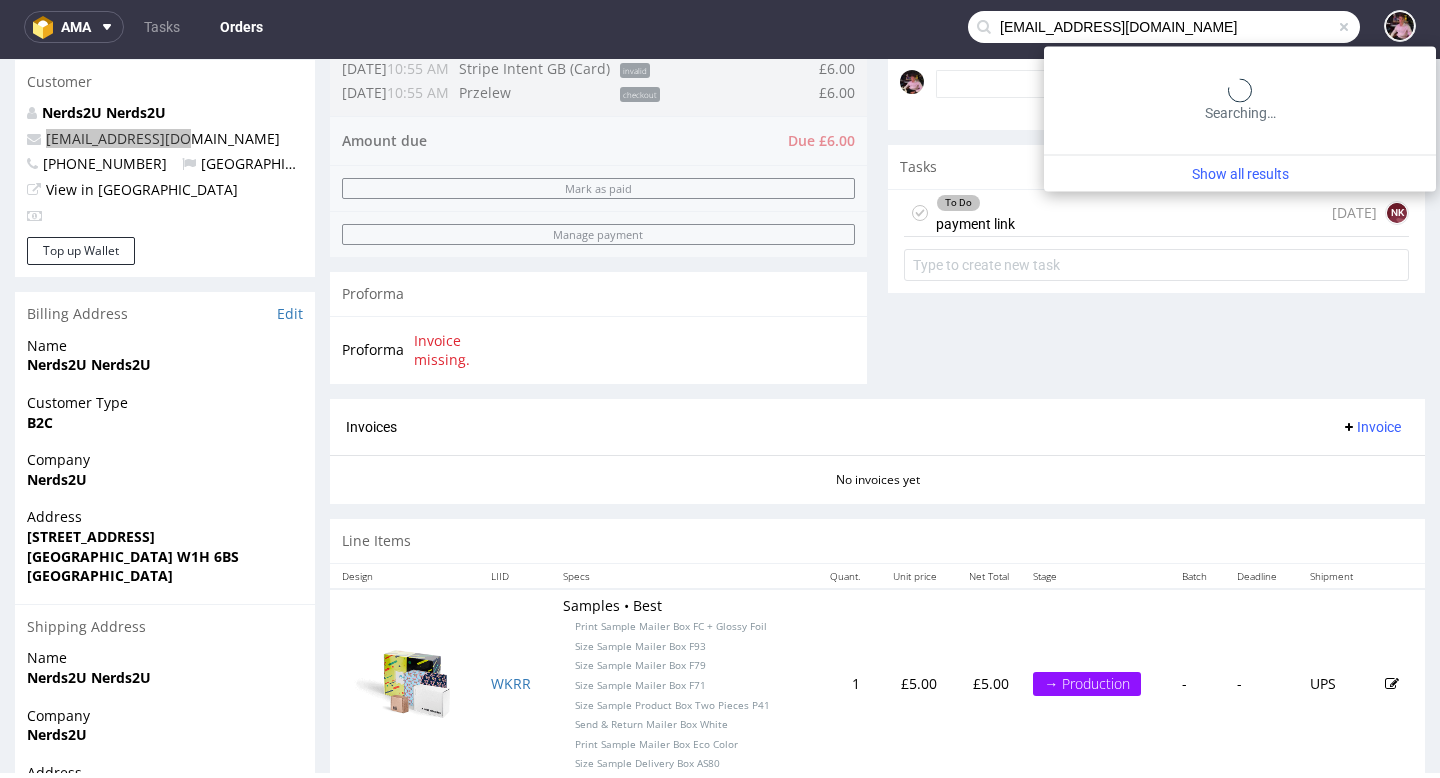 type on "[EMAIL_ADDRESS][DOMAIN_NAME]" 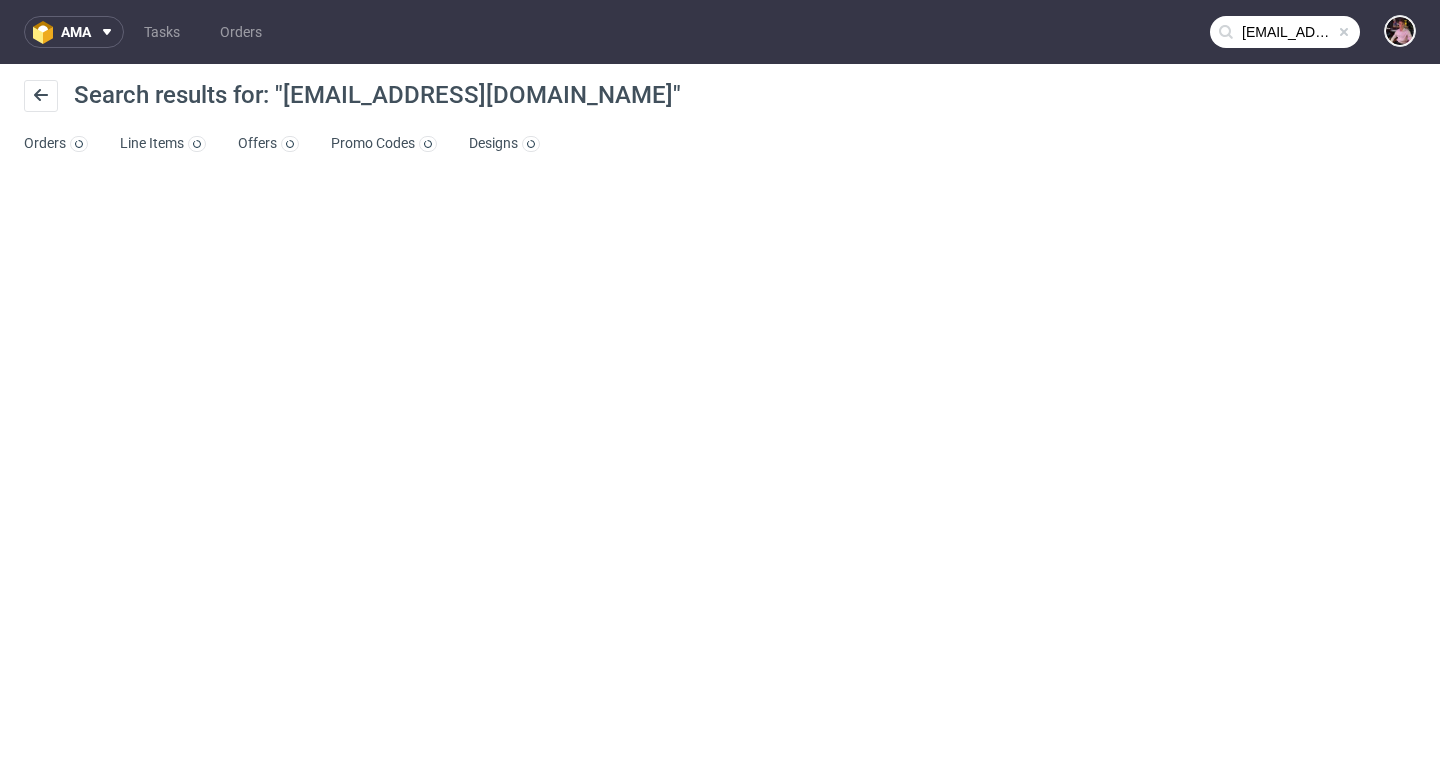 scroll, scrollTop: 0, scrollLeft: 0, axis: both 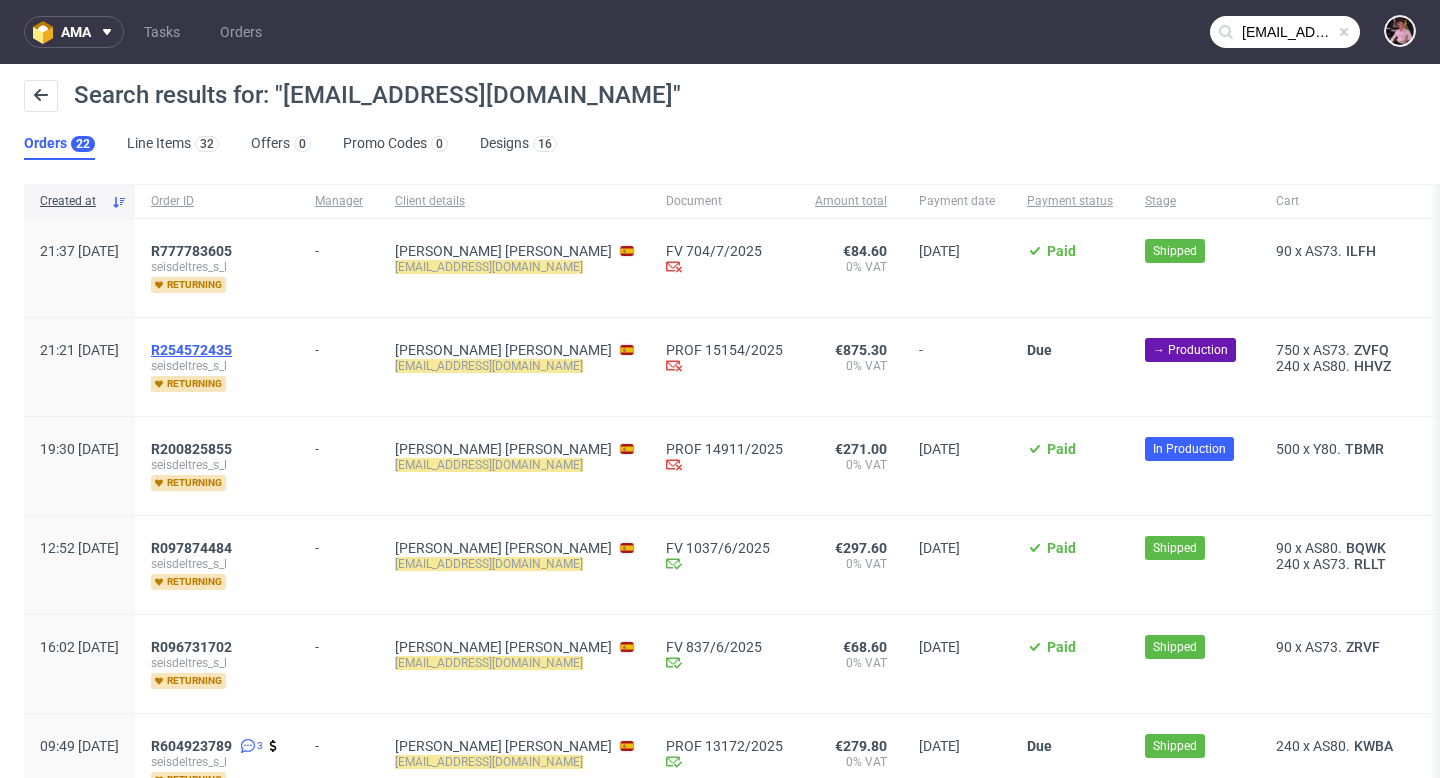 click on "R254572435" at bounding box center [191, 350] 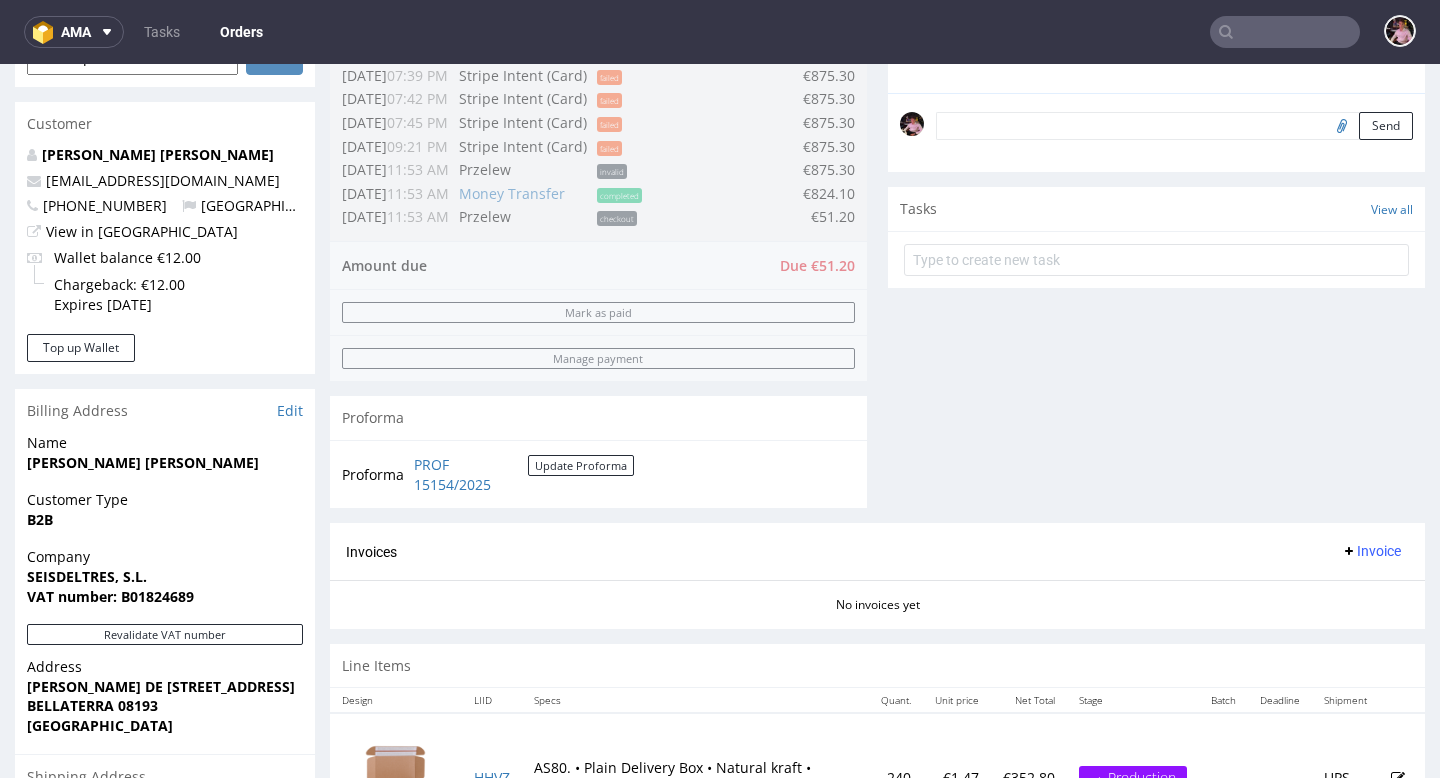scroll, scrollTop: 435, scrollLeft: 0, axis: vertical 